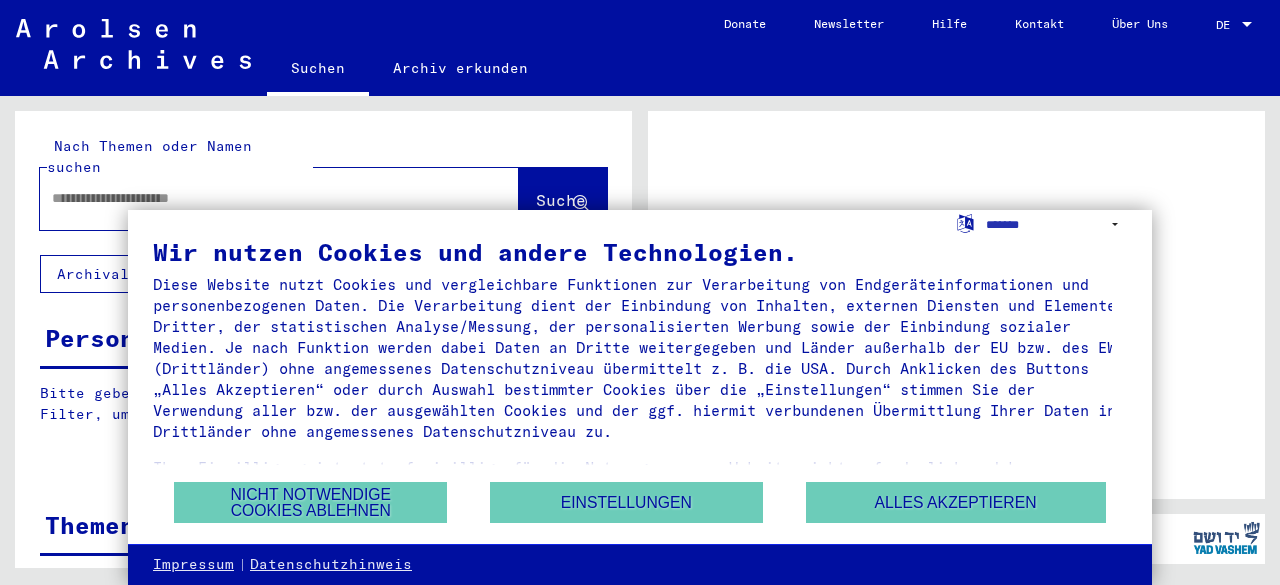 scroll, scrollTop: 0, scrollLeft: 0, axis: both 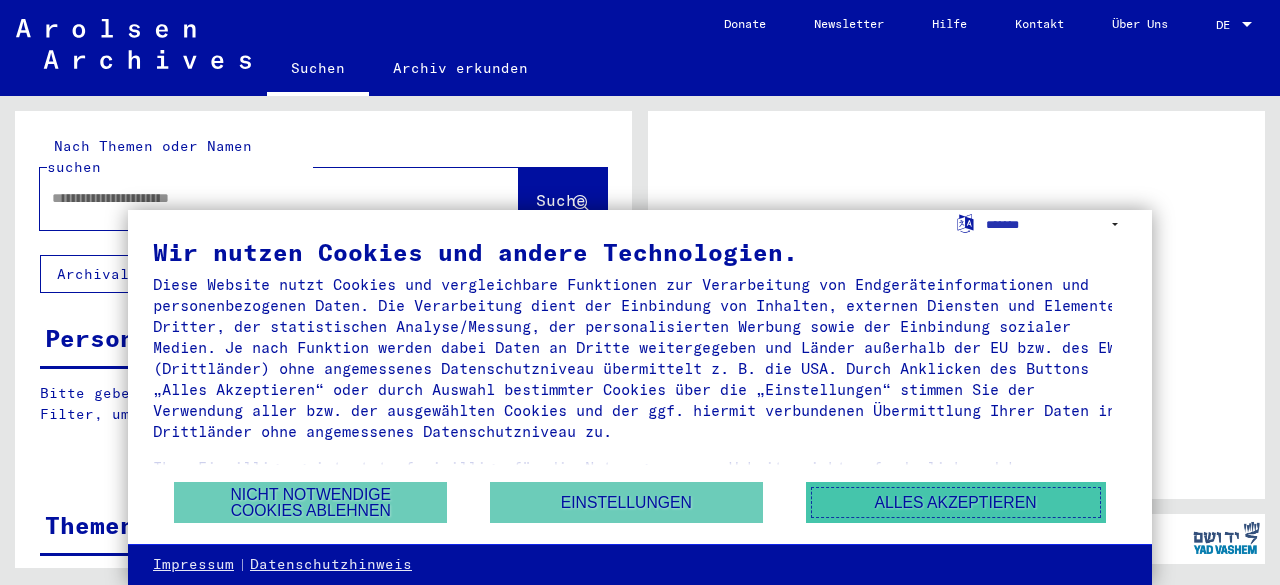 click on "Alles akzeptieren" at bounding box center (956, 502) 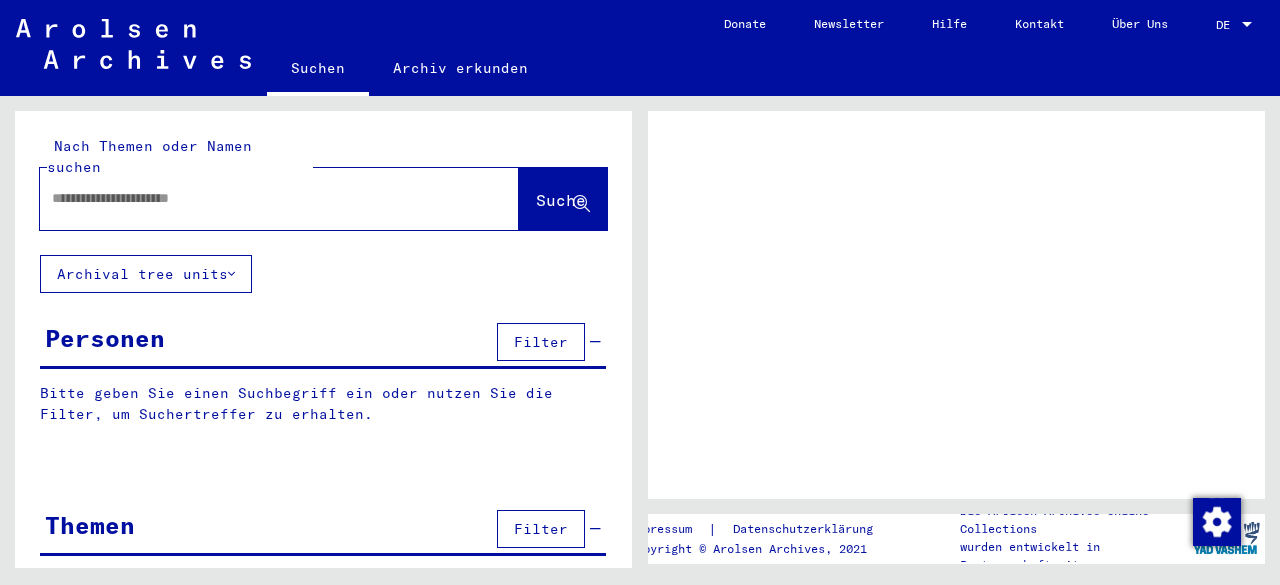 click at bounding box center [261, 198] 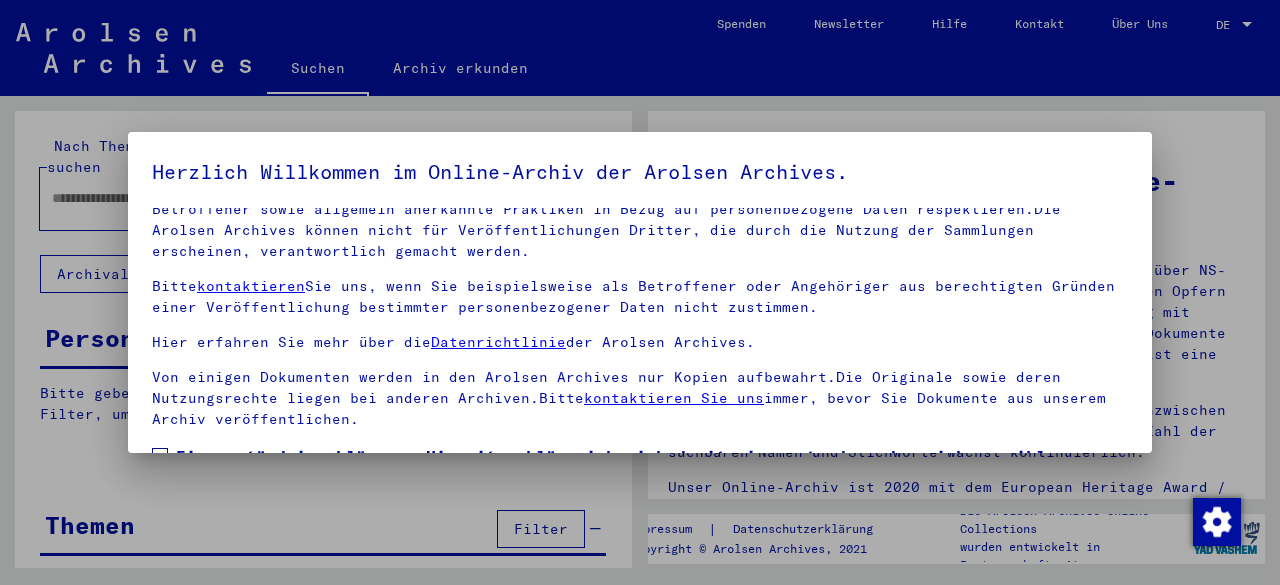 scroll, scrollTop: 164, scrollLeft: 0, axis: vertical 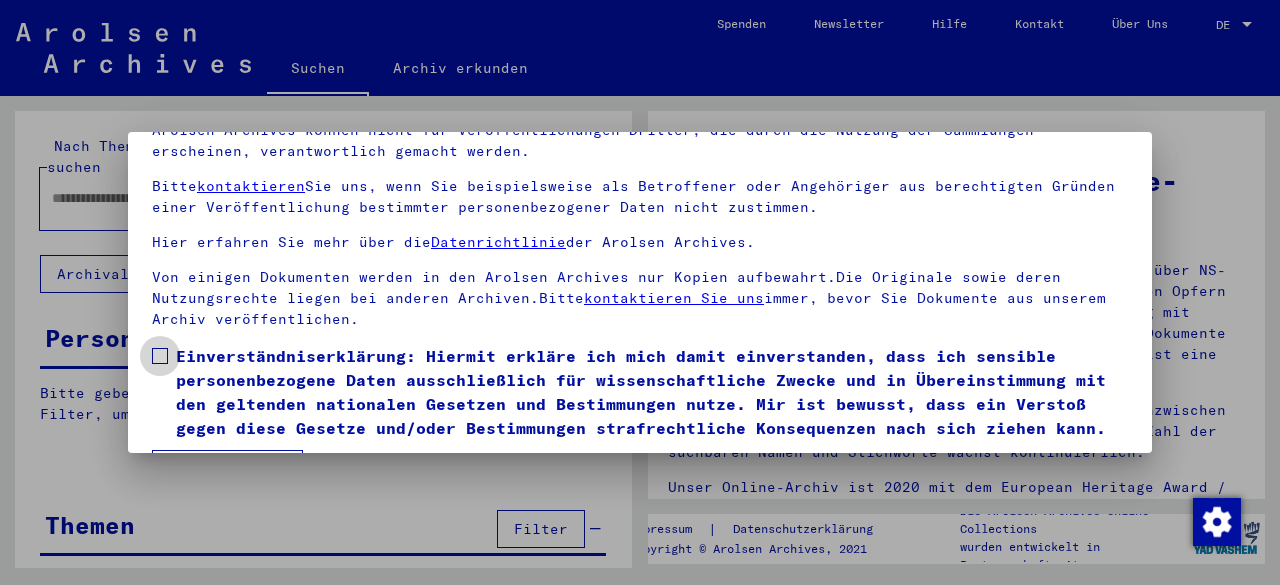 click on "Einverständniserklärung: Hiermit erkläre ich mich damit einverstanden, dass ich sensible personenbezogene Daten ausschließlich für wissenschaftliche Zwecke und in Übereinstimmung mit den geltenden nationalen Gesetzen und Bestimmungen nutze. Mir ist bewusst, dass ein Verstoß gegen diese Gesetze und/oder Bestimmungen strafrechtliche Konsequenzen nach sich ziehen kann." at bounding box center (652, 392) 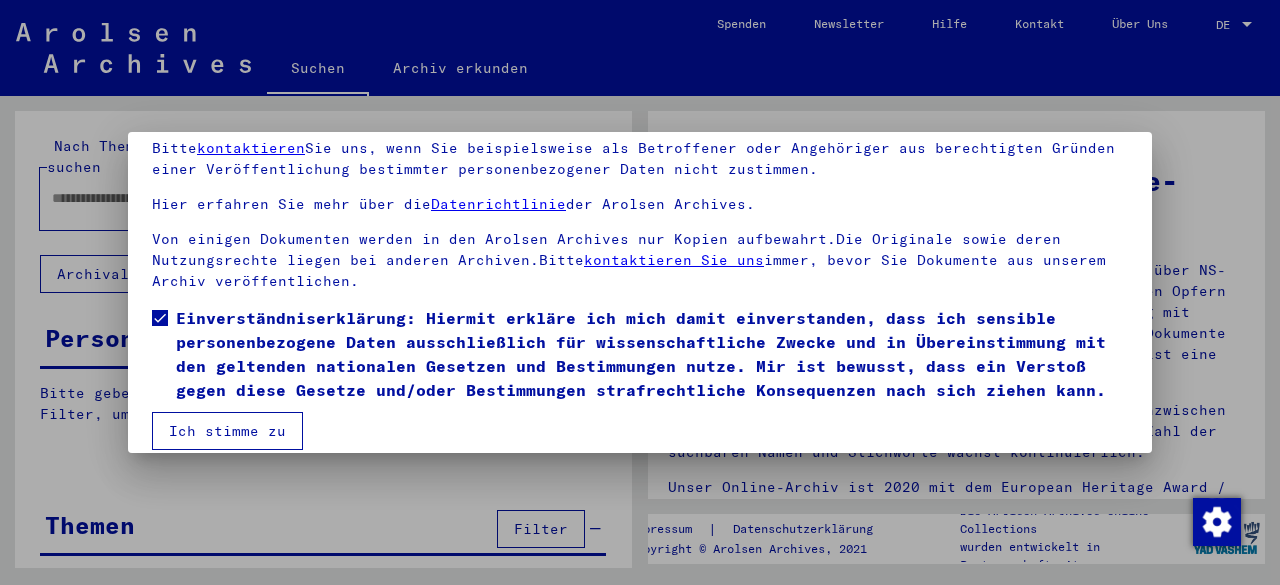 scroll, scrollTop: 158, scrollLeft: 0, axis: vertical 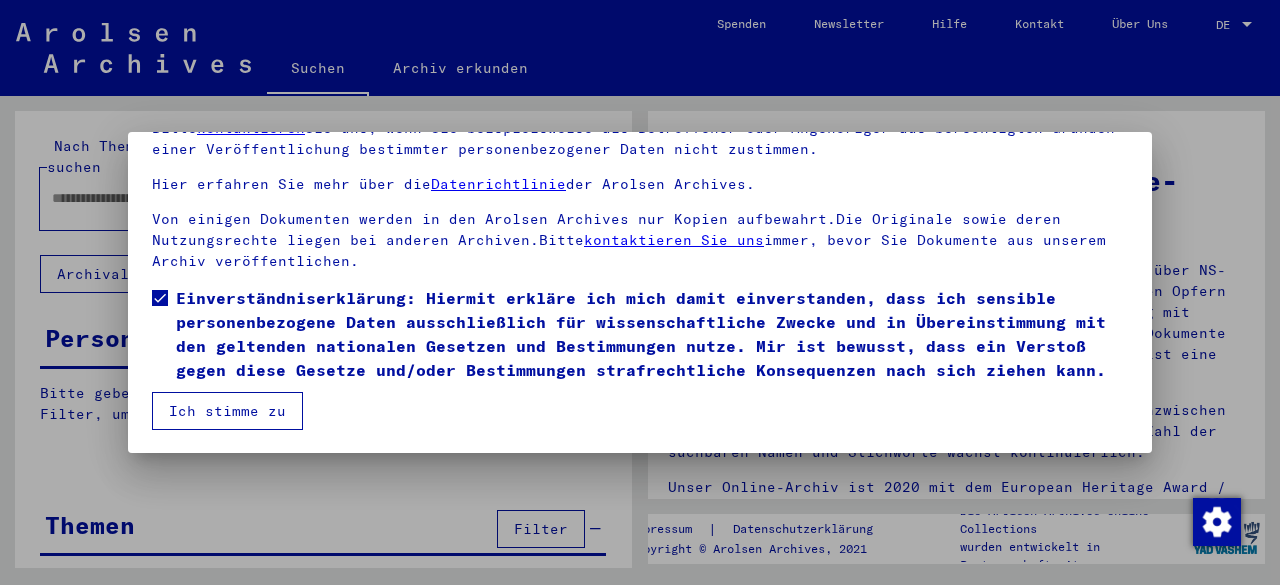 click on "Ich stimme zu" at bounding box center [227, 411] 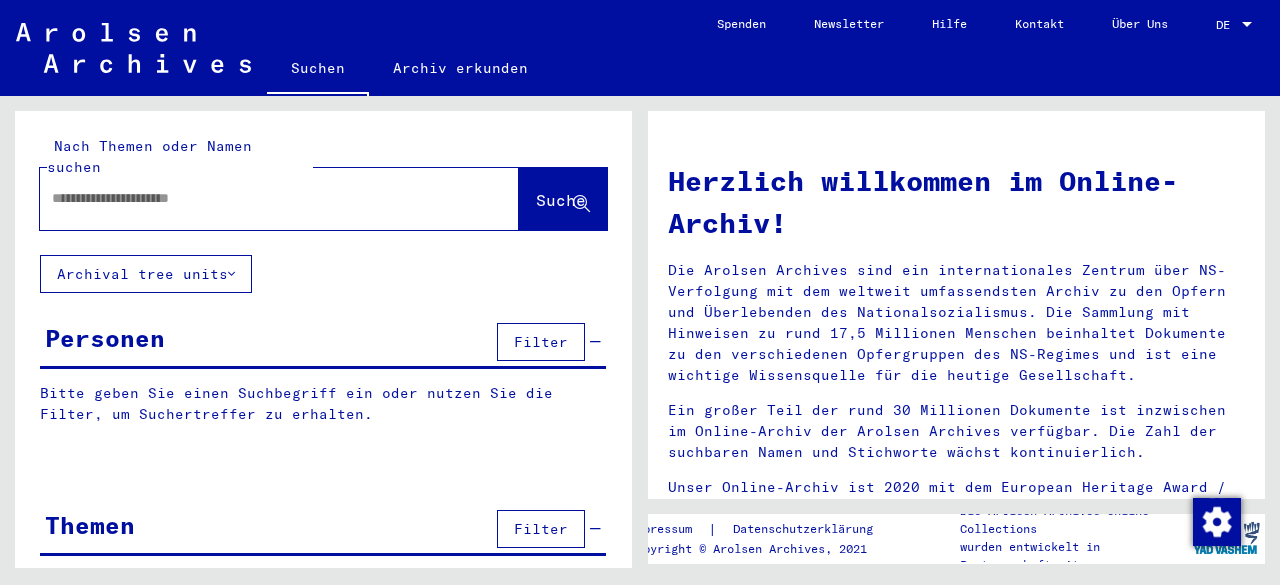 click at bounding box center (255, 198) 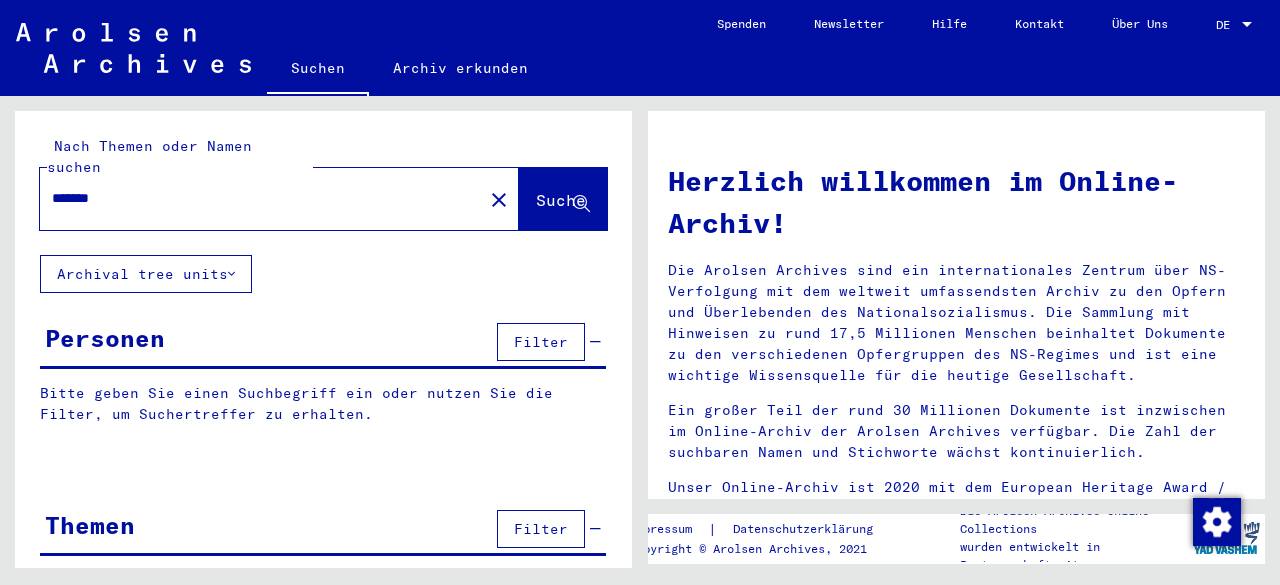 type on "*******" 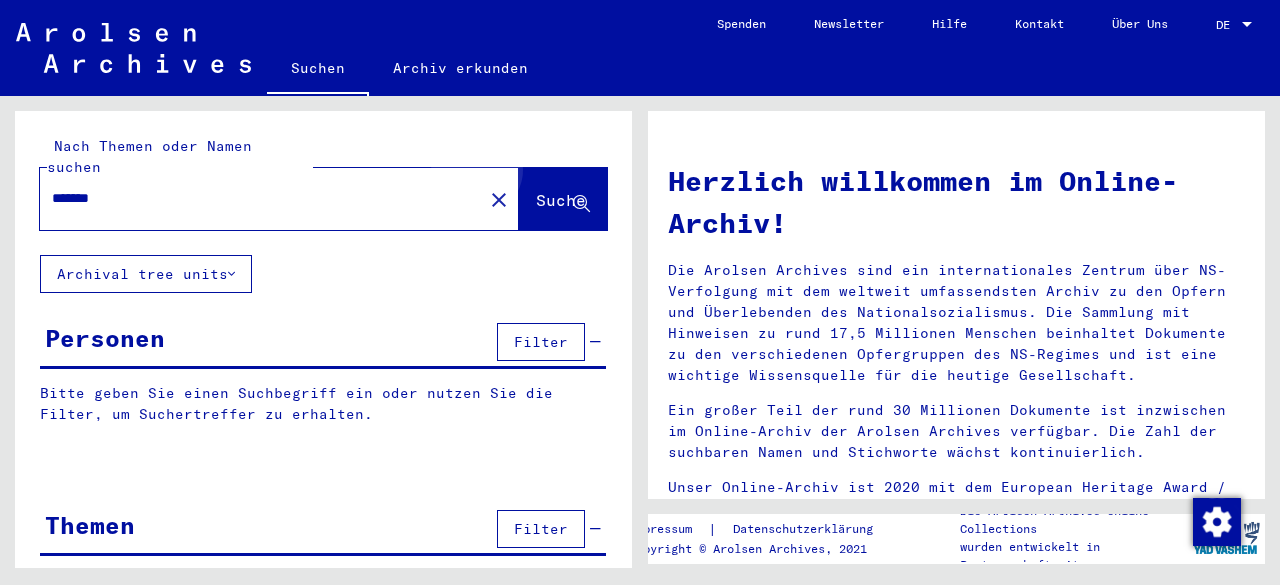 click on "Suche" 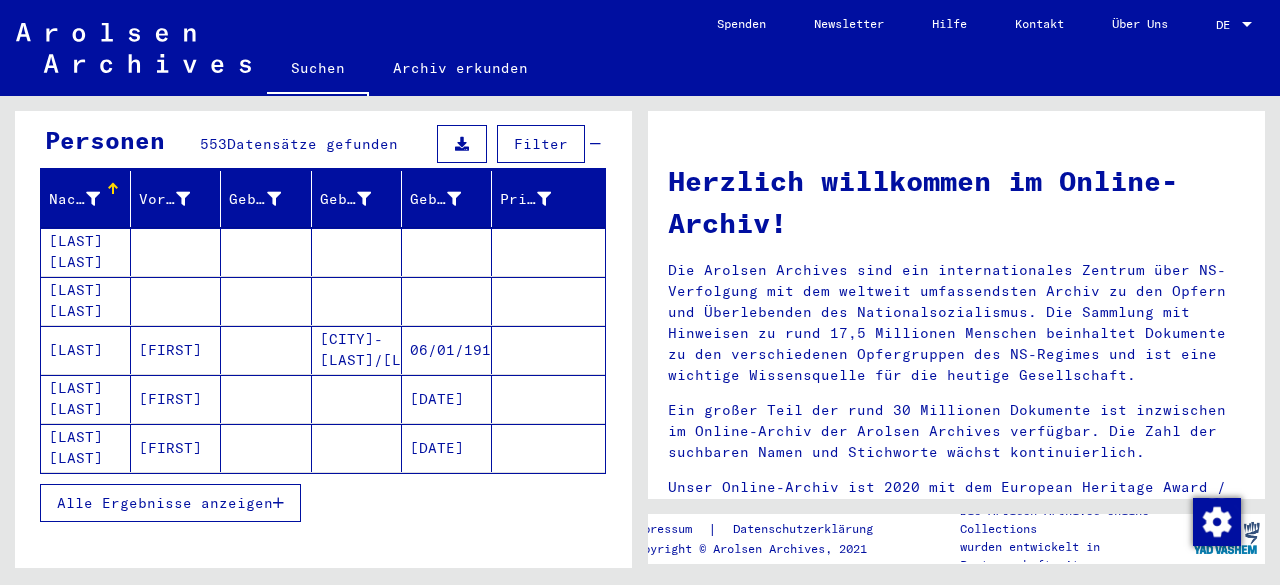 scroll, scrollTop: 200, scrollLeft: 0, axis: vertical 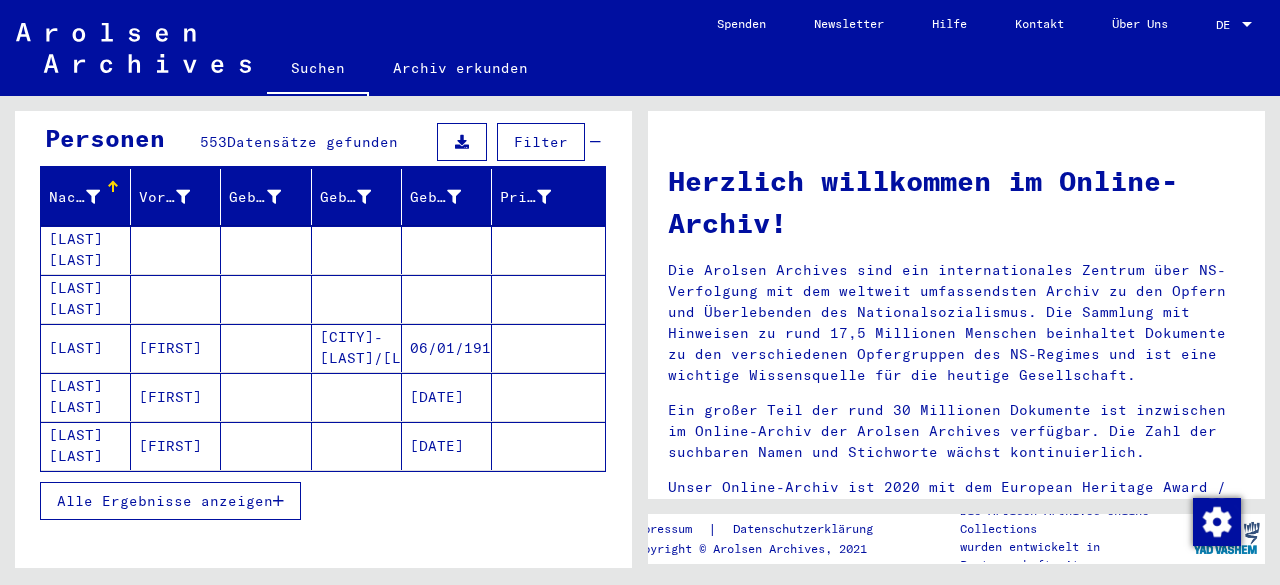 click on "Alle Ergebnisse anzeigen" at bounding box center (165, 501) 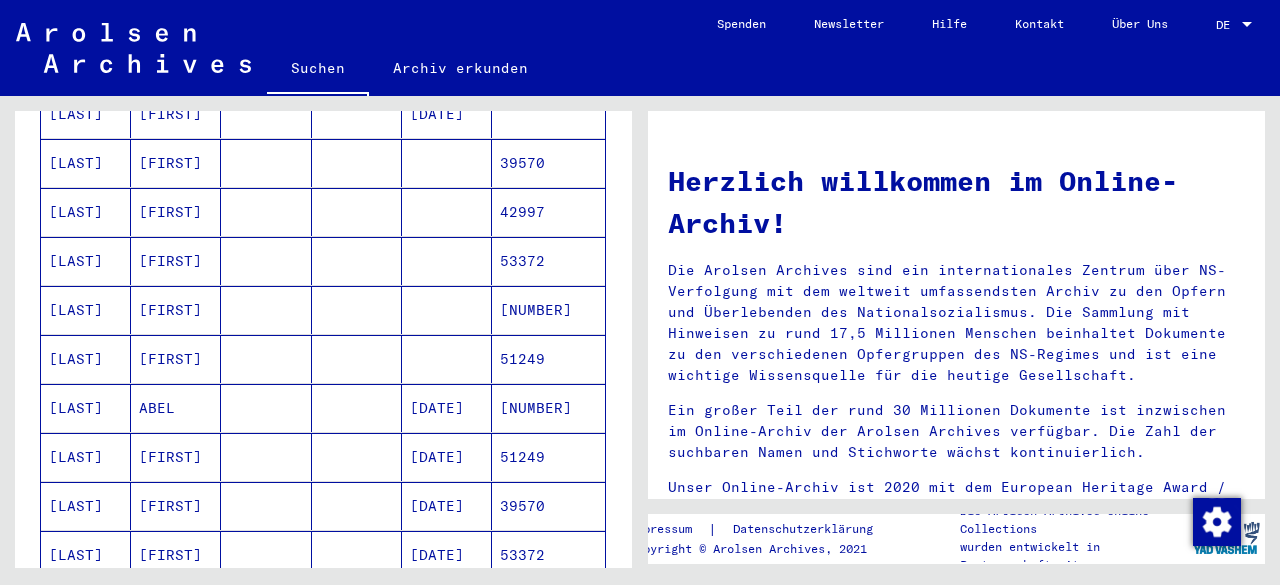 scroll, scrollTop: 1100, scrollLeft: 0, axis: vertical 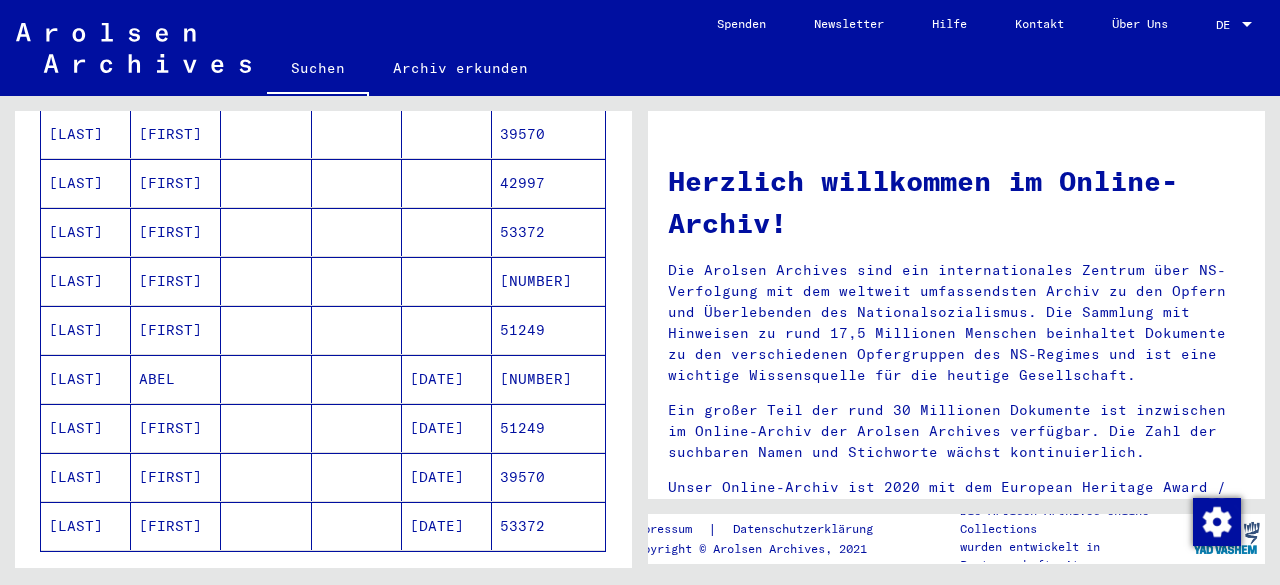 click on "[FIRST]" at bounding box center [176, 281] 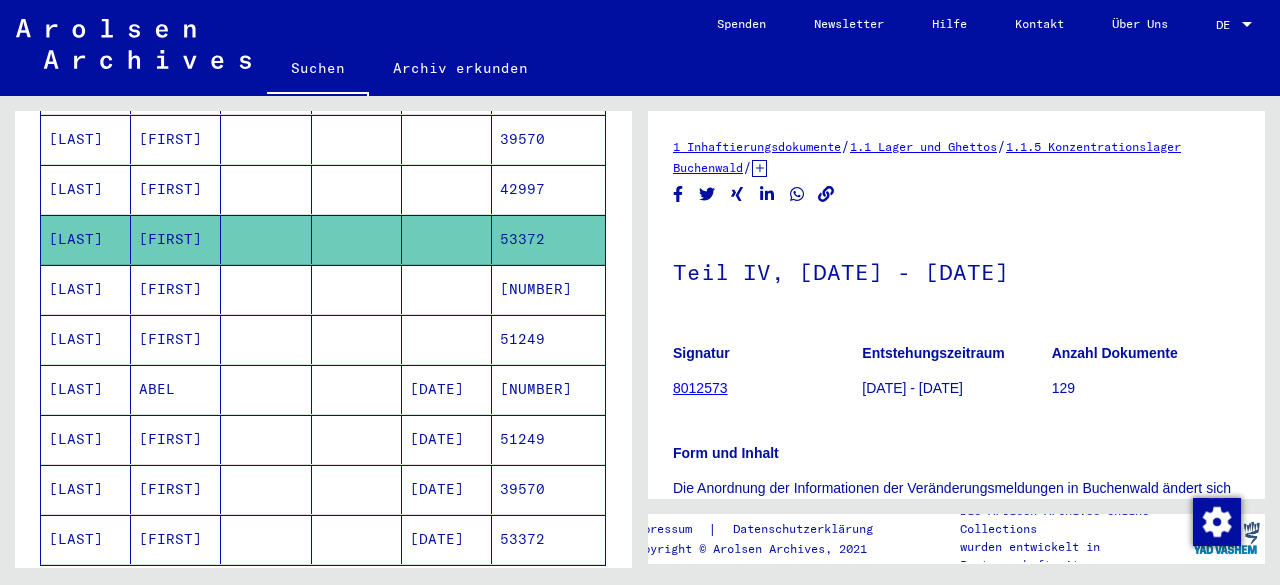 scroll, scrollTop: 0, scrollLeft: 0, axis: both 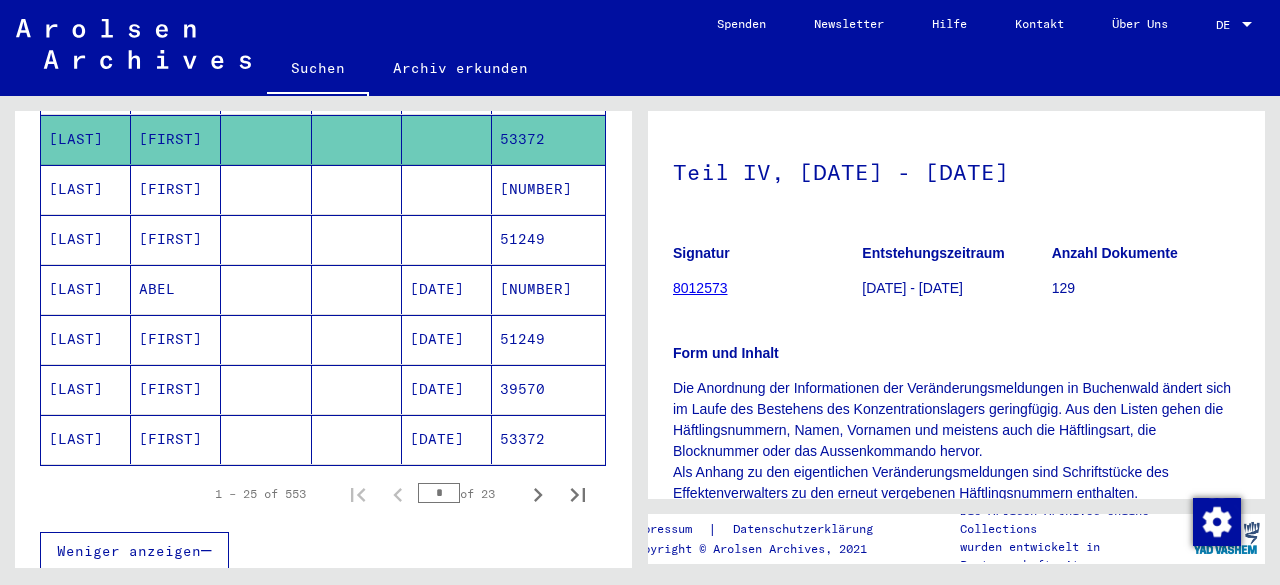 click on "[LAST]" at bounding box center (86, 339) 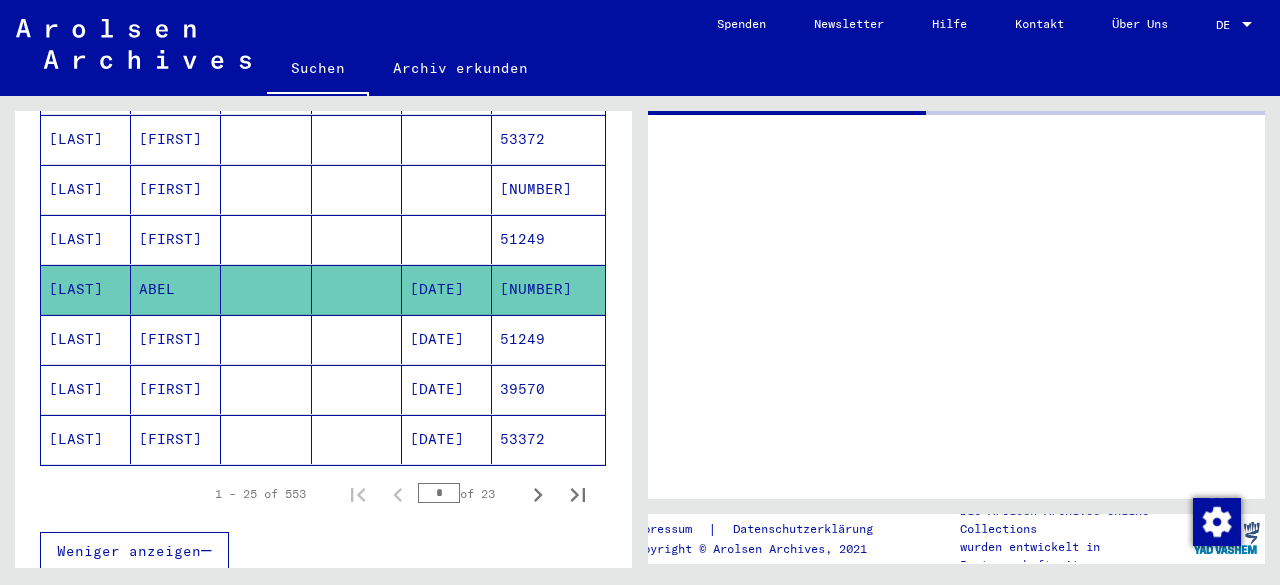 scroll, scrollTop: 0, scrollLeft: 0, axis: both 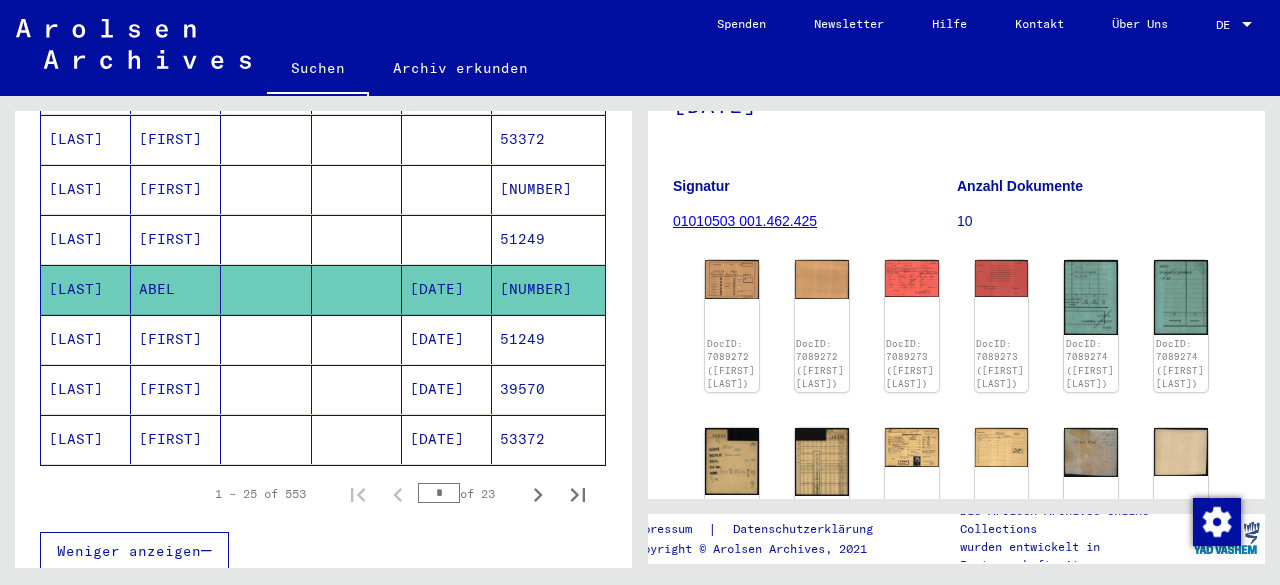 click on "[DATE]" 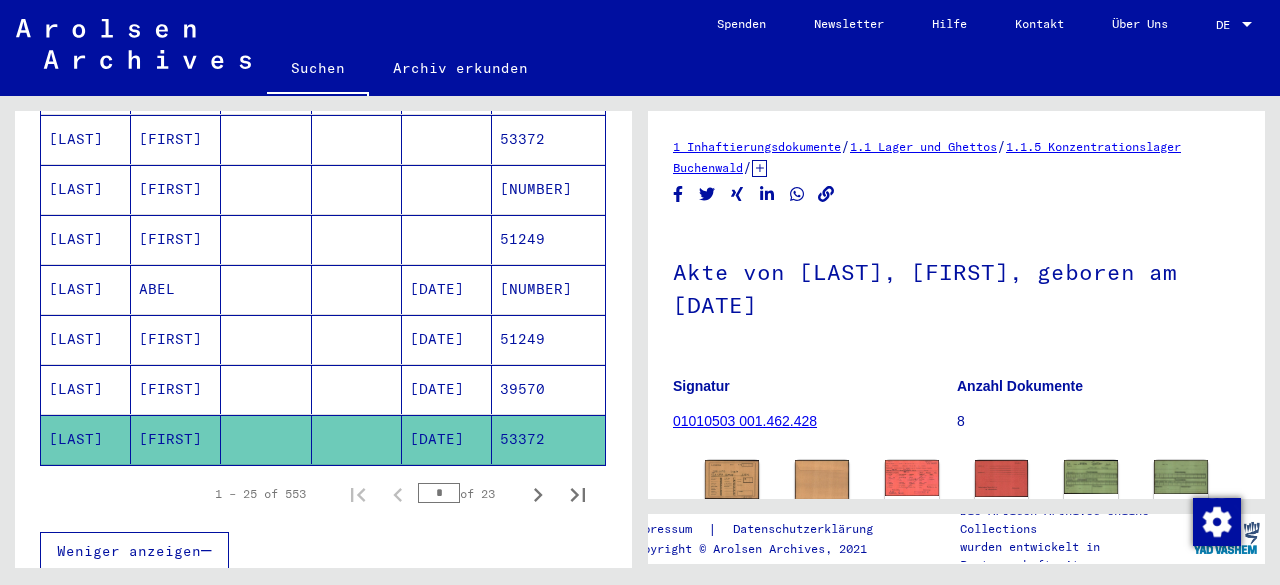 scroll, scrollTop: 0, scrollLeft: 0, axis: both 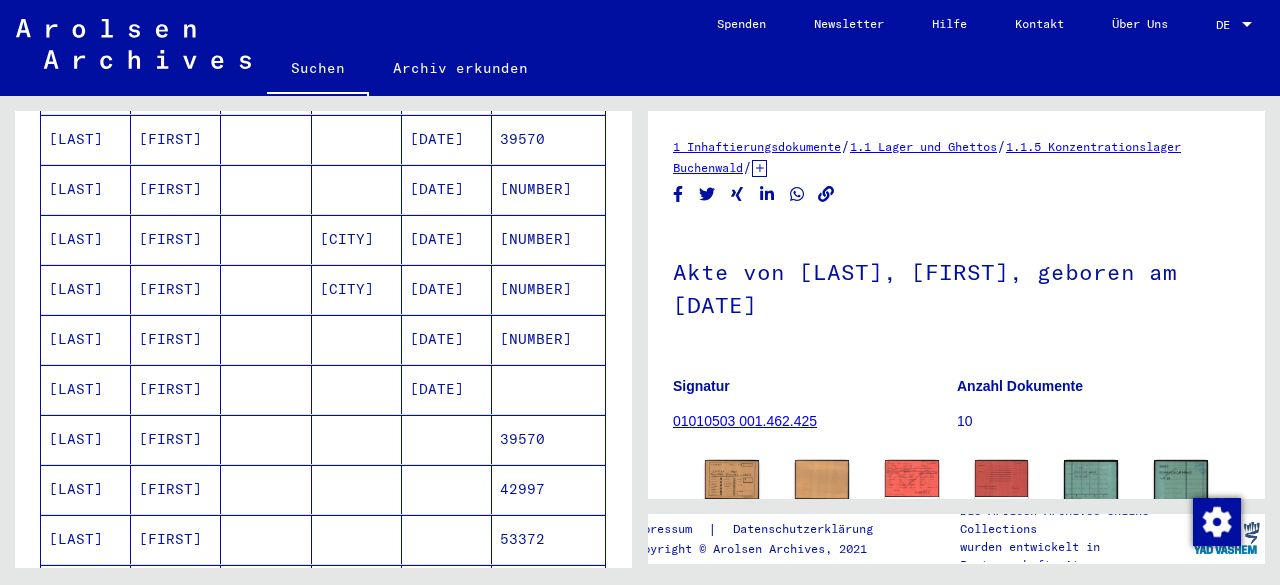 click at bounding box center (266, 439) 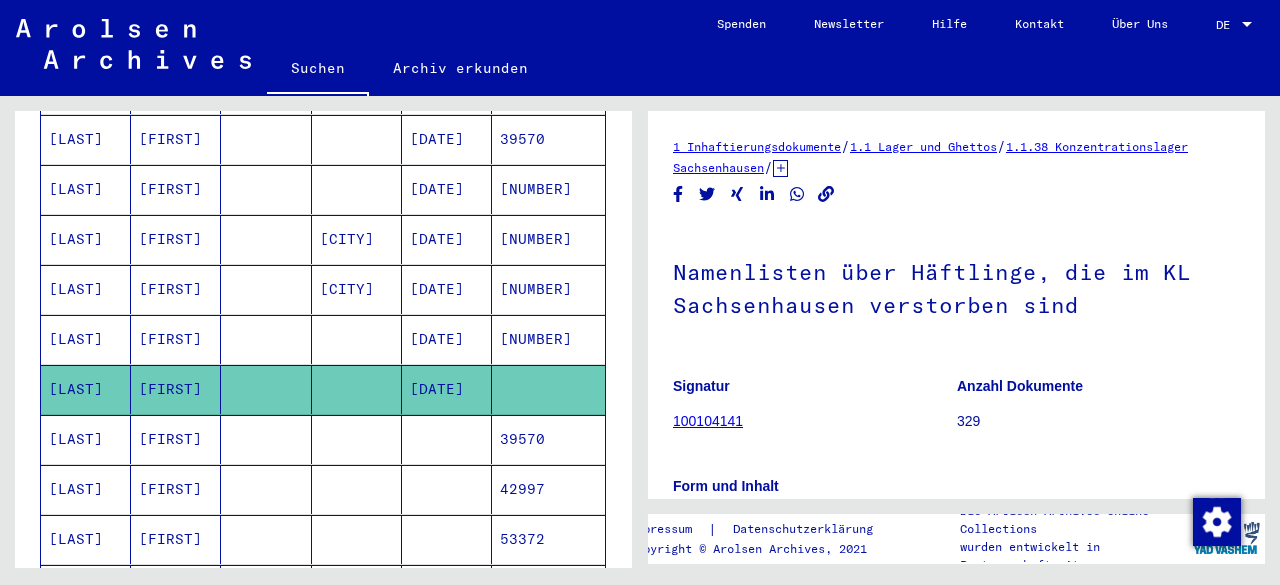 scroll, scrollTop: 0, scrollLeft: 0, axis: both 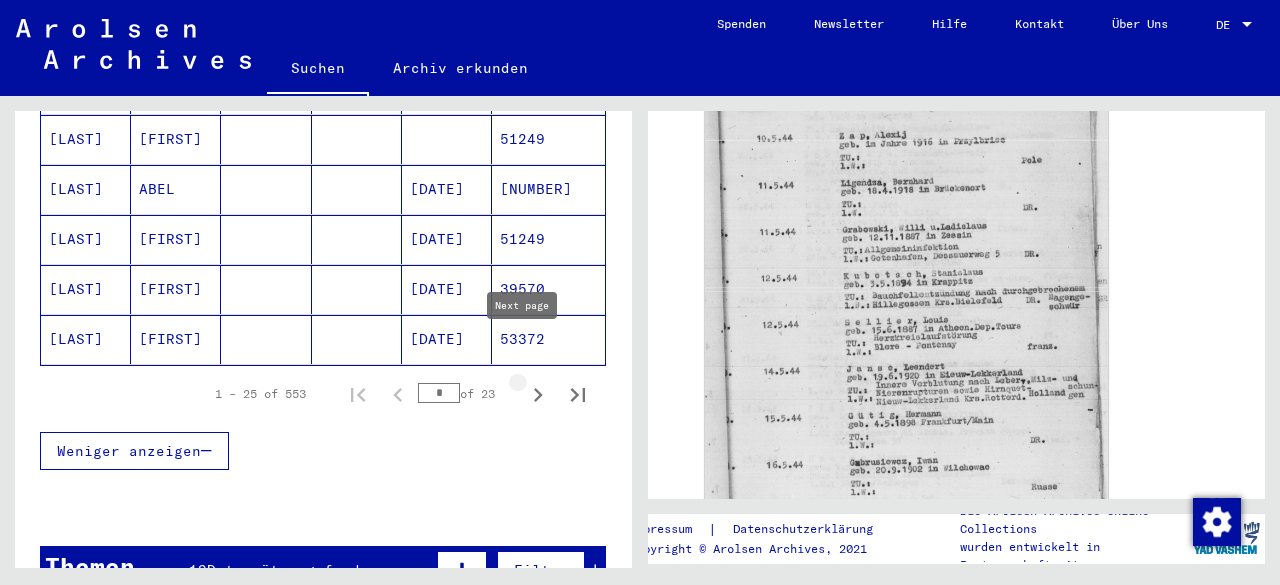 click 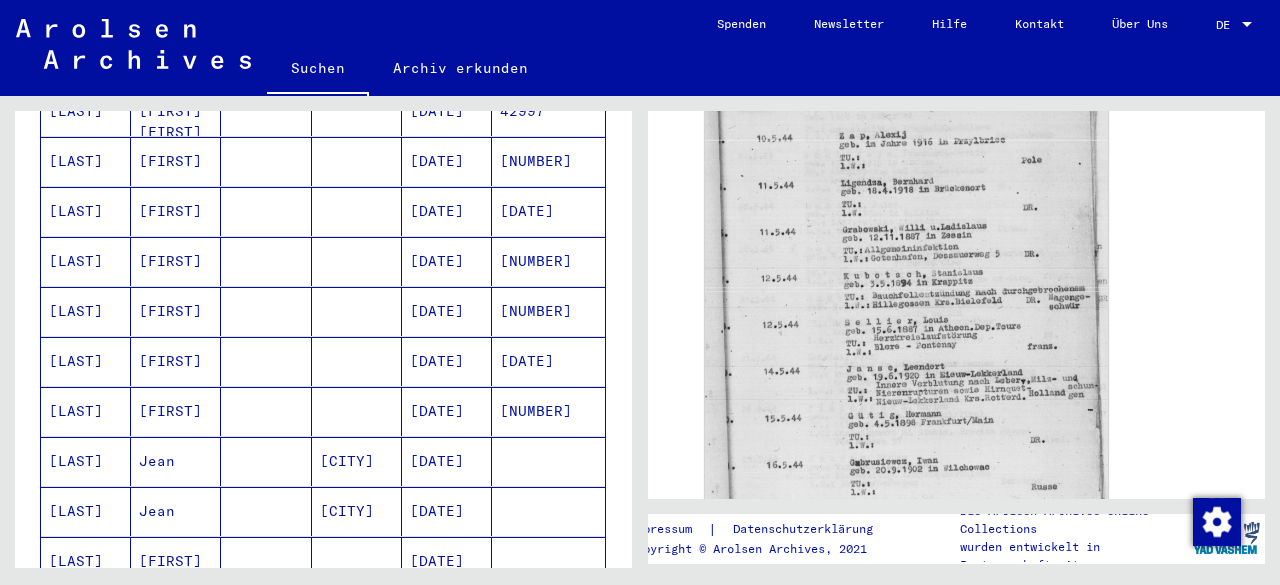 scroll, scrollTop: 311, scrollLeft: 0, axis: vertical 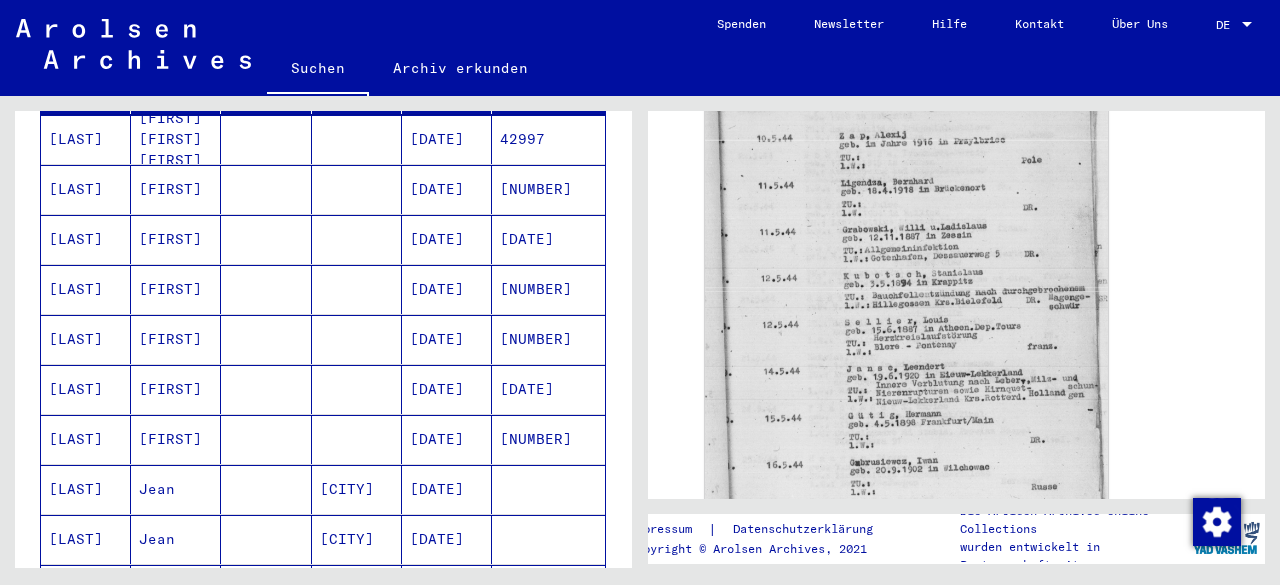 click at bounding box center (266, 339) 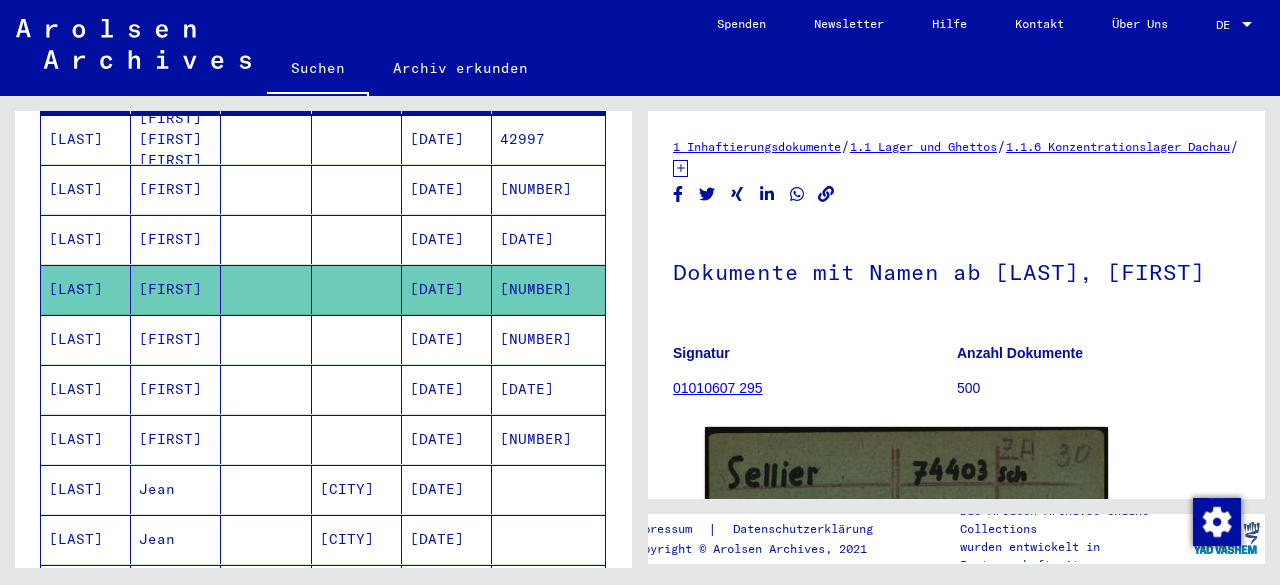 scroll, scrollTop: 0, scrollLeft: 0, axis: both 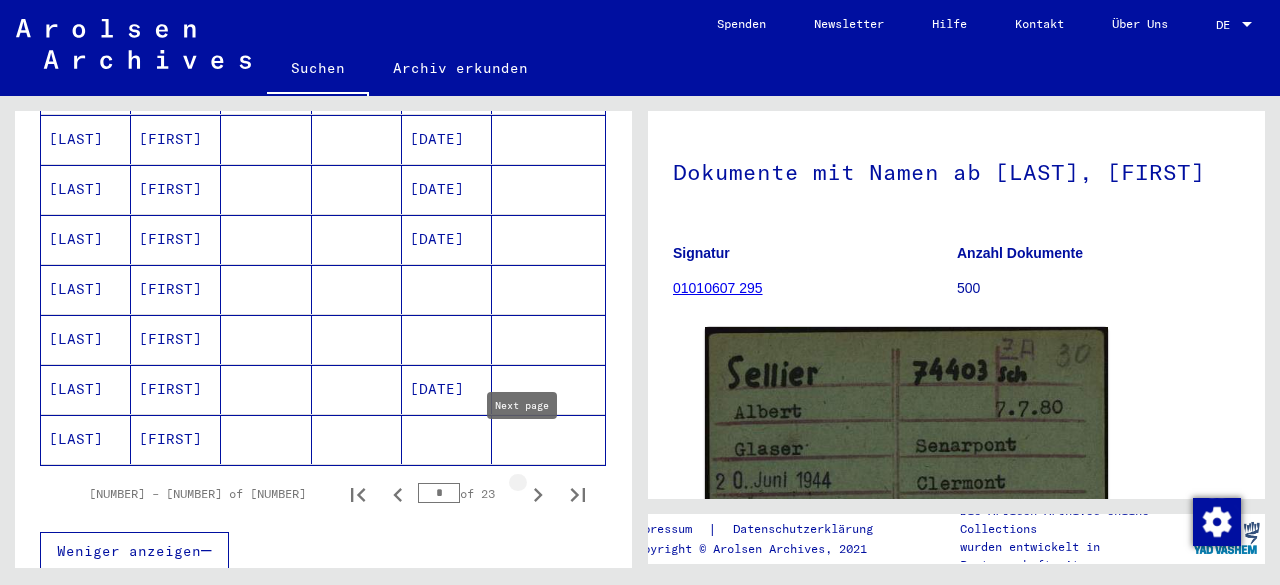 click 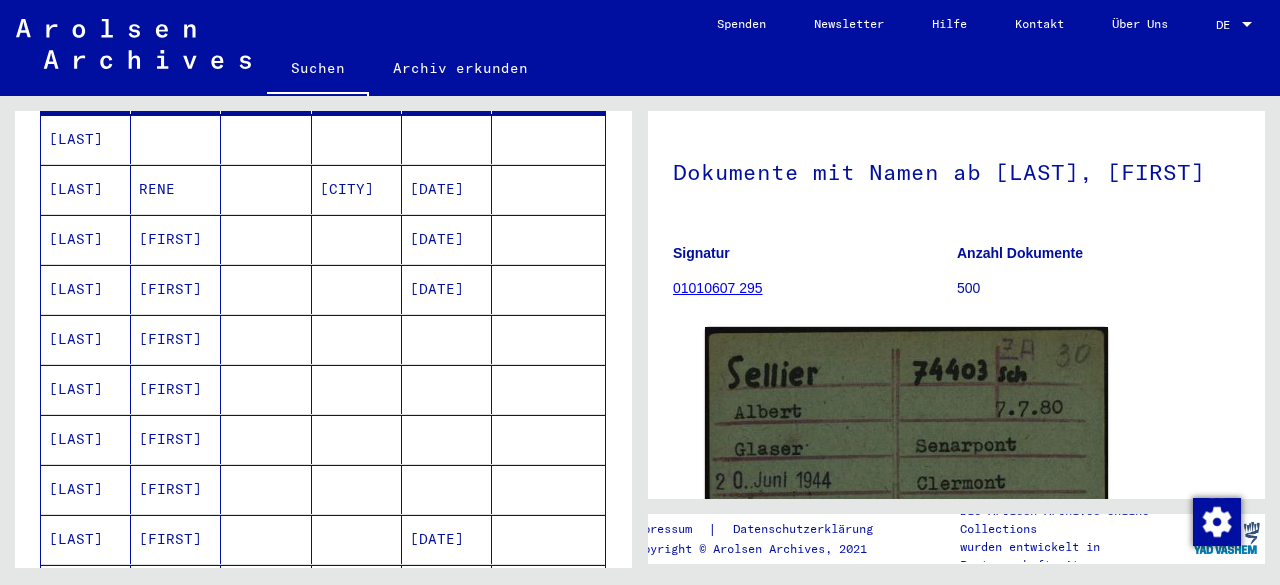 scroll, scrollTop: 411, scrollLeft: 0, axis: vertical 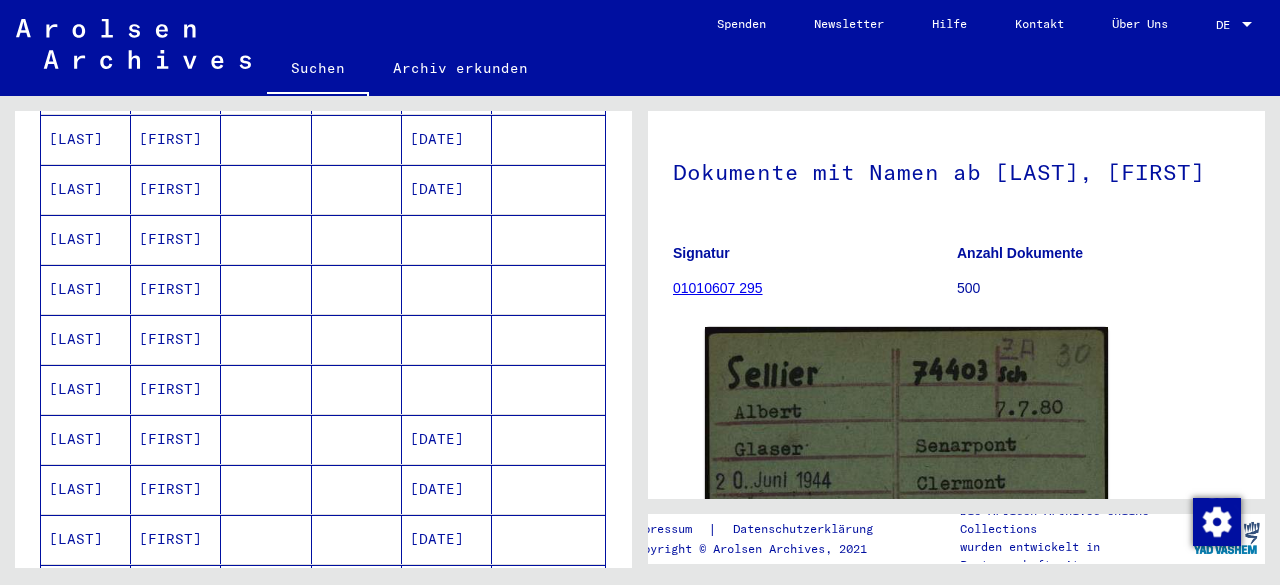 click on "[LAST]" at bounding box center (86, 239) 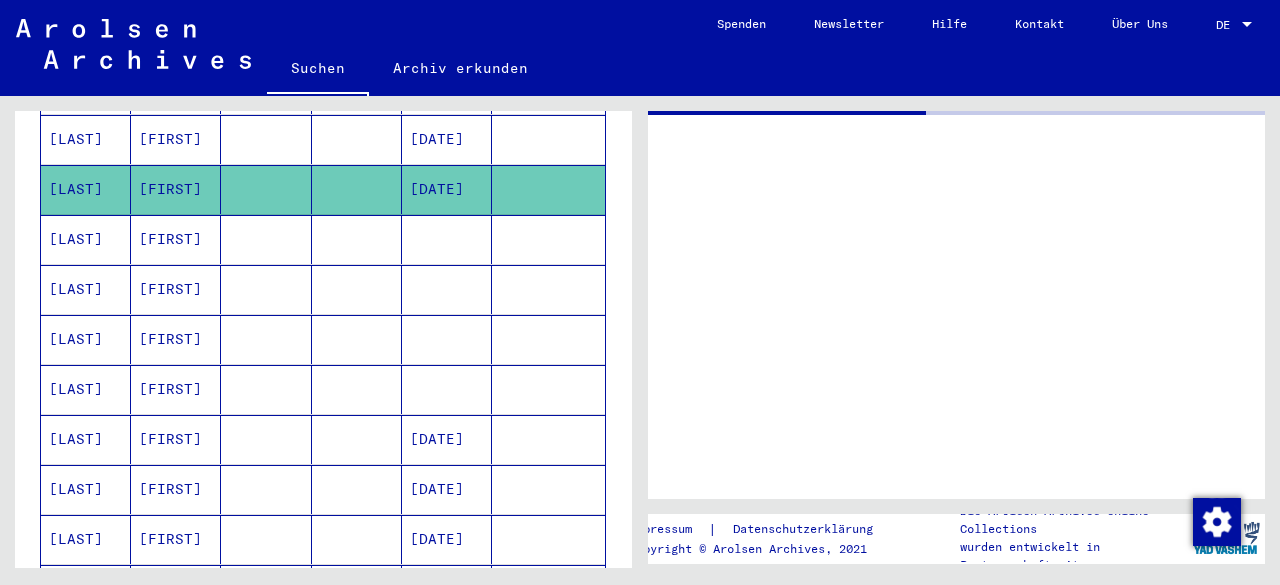 scroll, scrollTop: 0, scrollLeft: 0, axis: both 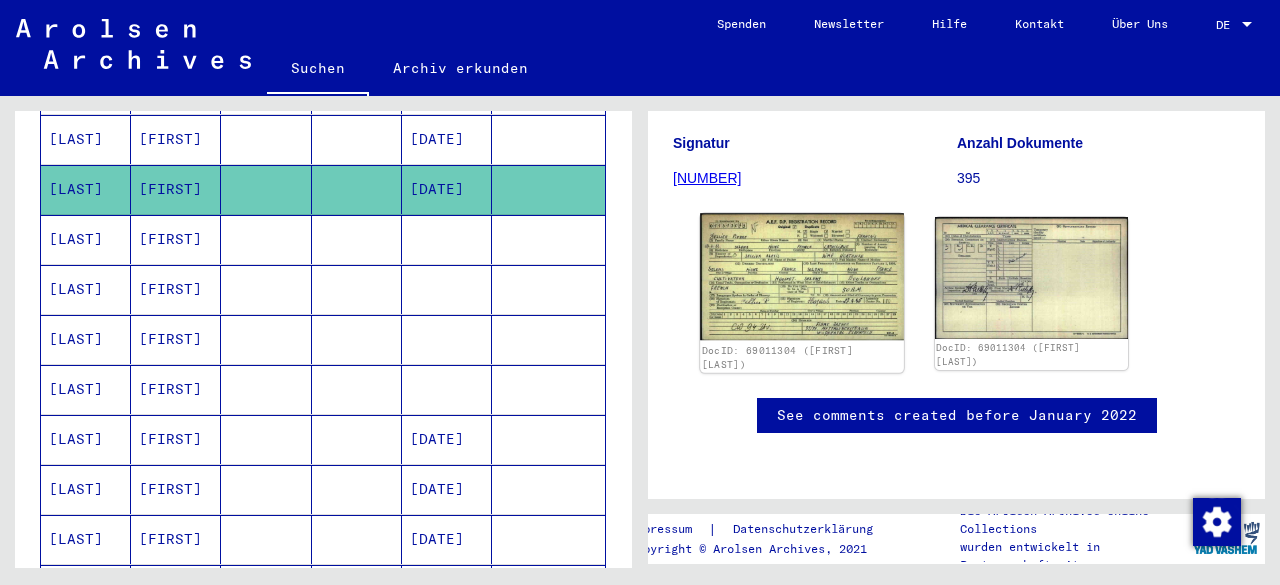 click 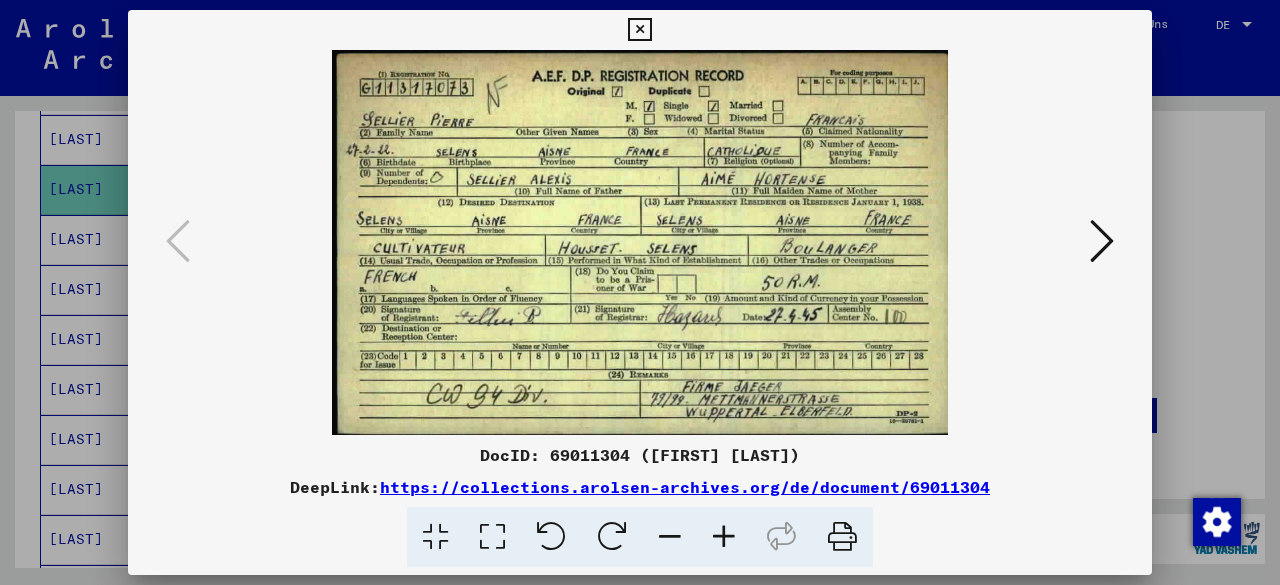 click at bounding box center [640, 292] 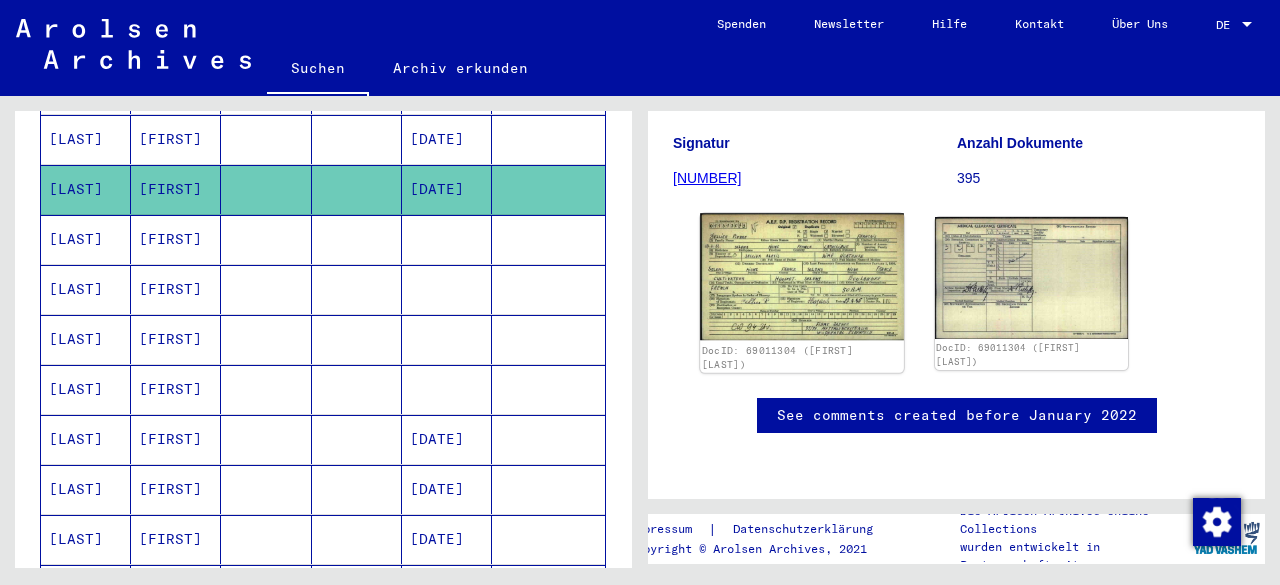 click 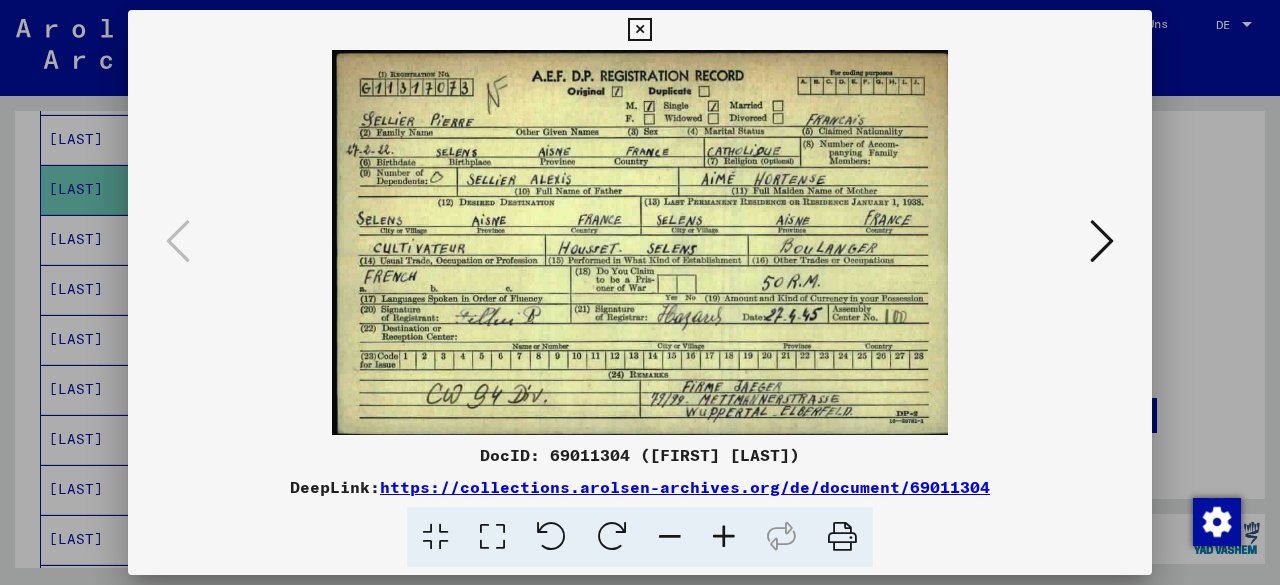 click at bounding box center [640, 292] 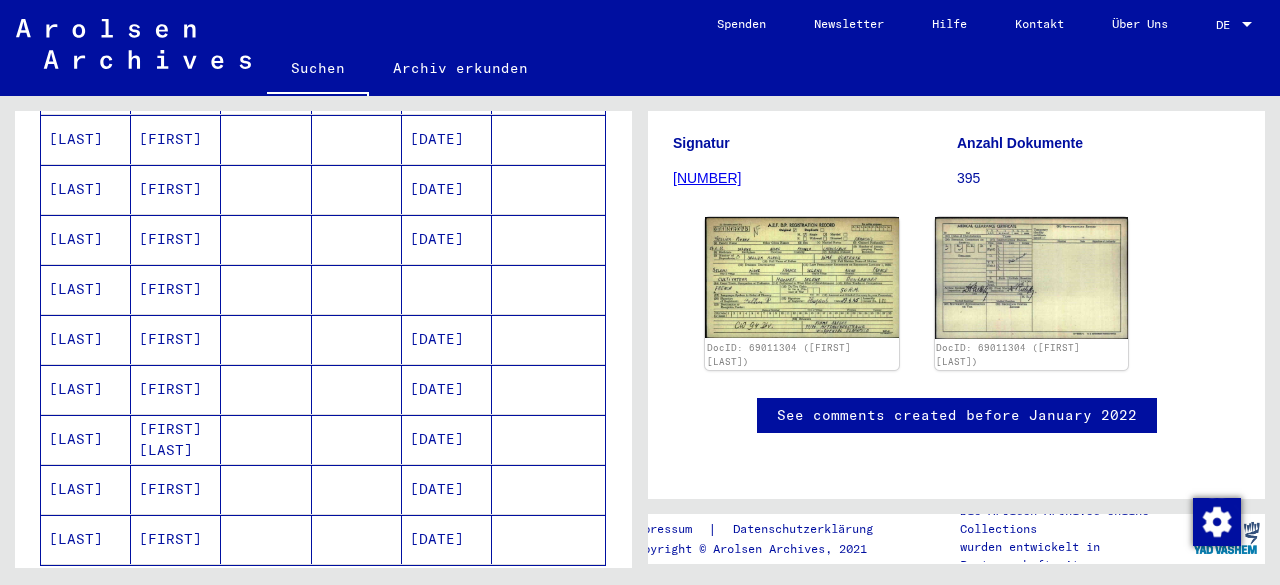 scroll, scrollTop: 1211, scrollLeft: 0, axis: vertical 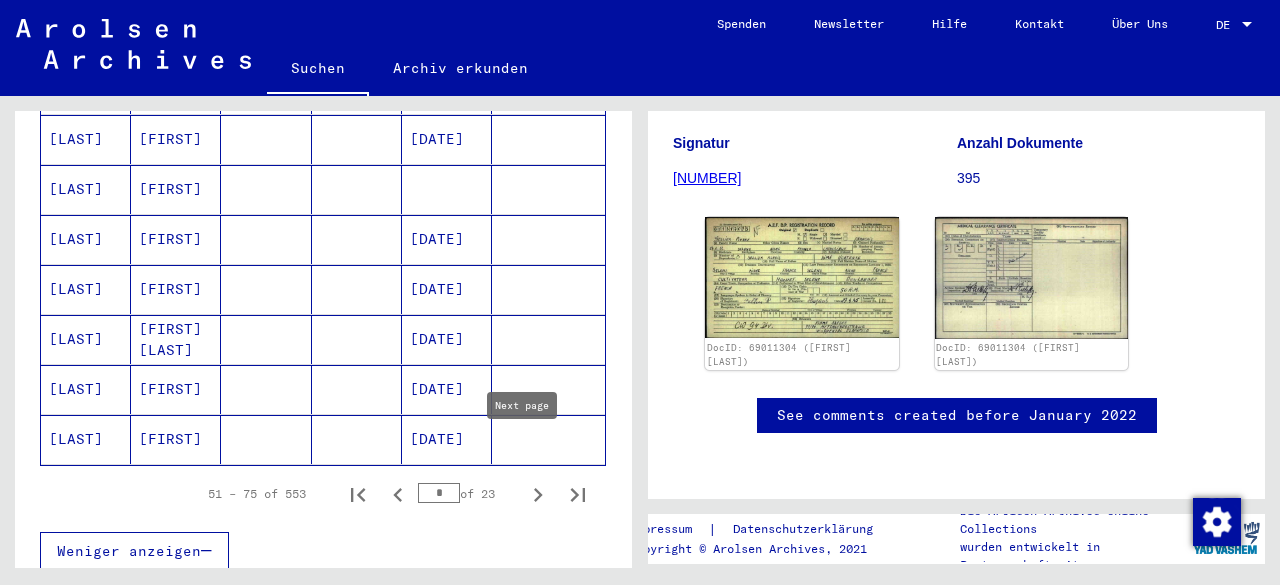 click 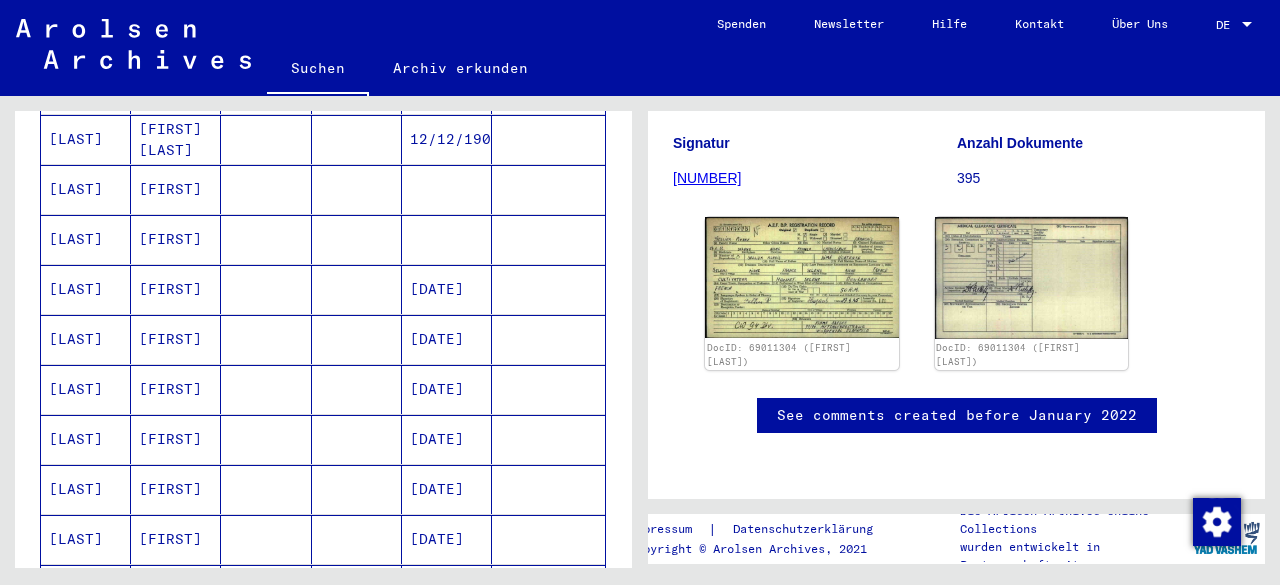 scroll, scrollTop: 511, scrollLeft: 0, axis: vertical 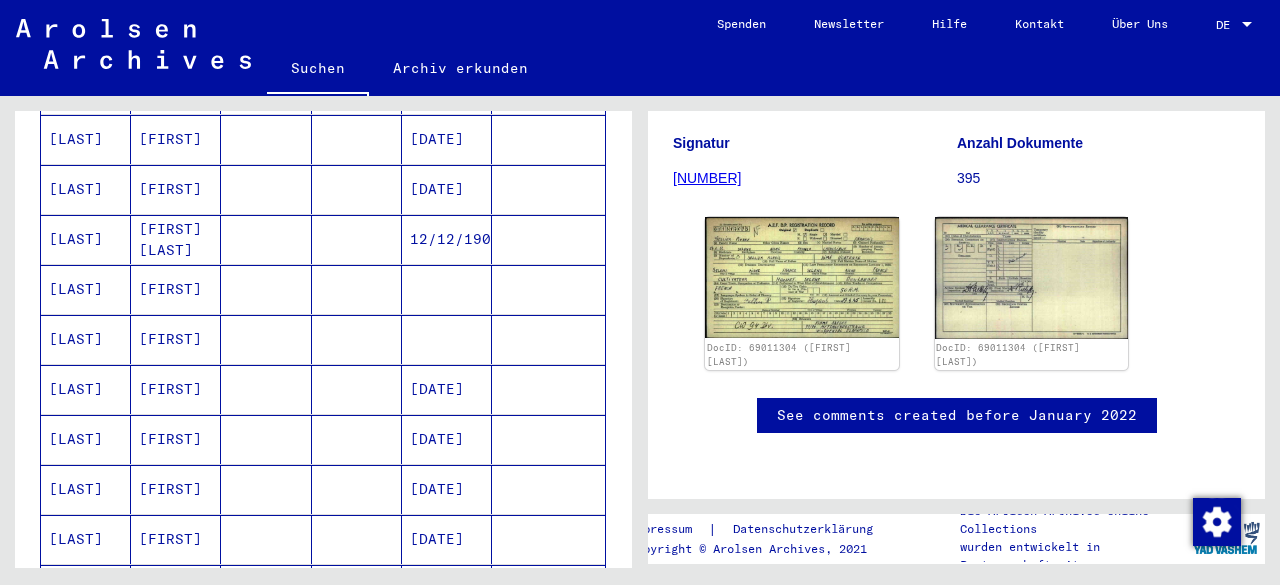 click at bounding box center [266, 339] 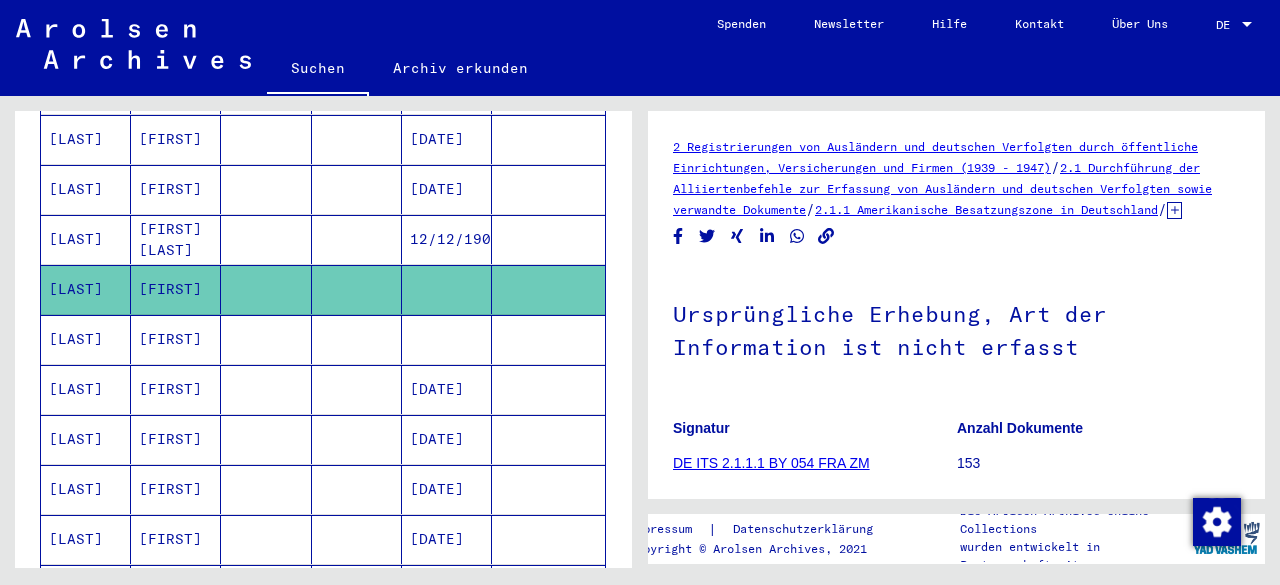 scroll, scrollTop: 0, scrollLeft: 0, axis: both 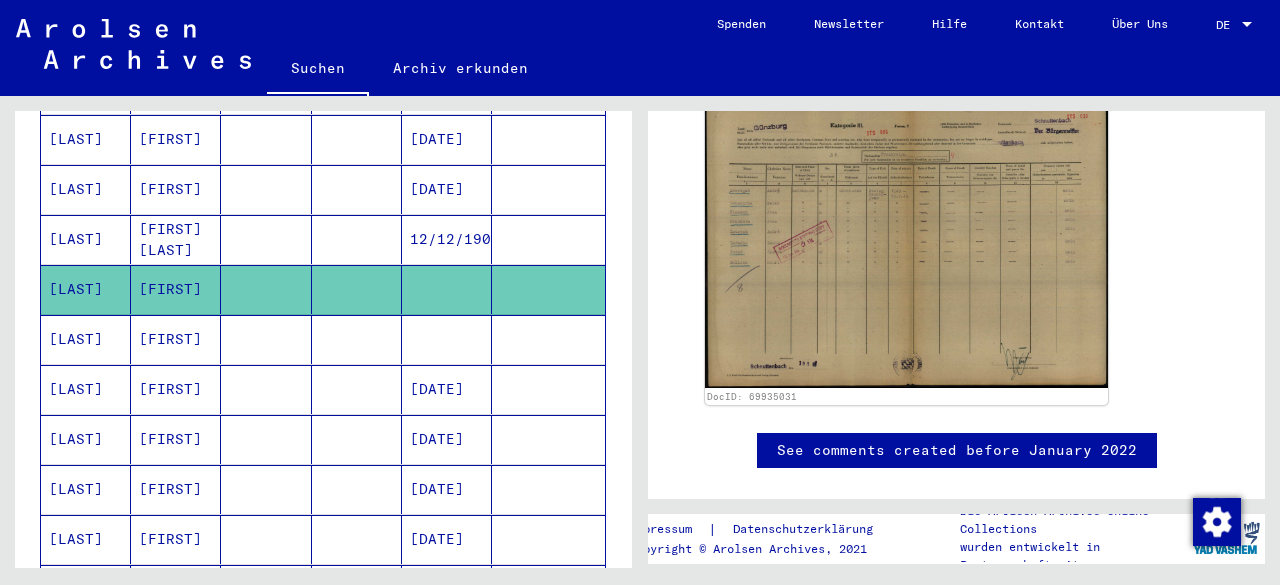 click at bounding box center [266, 439] 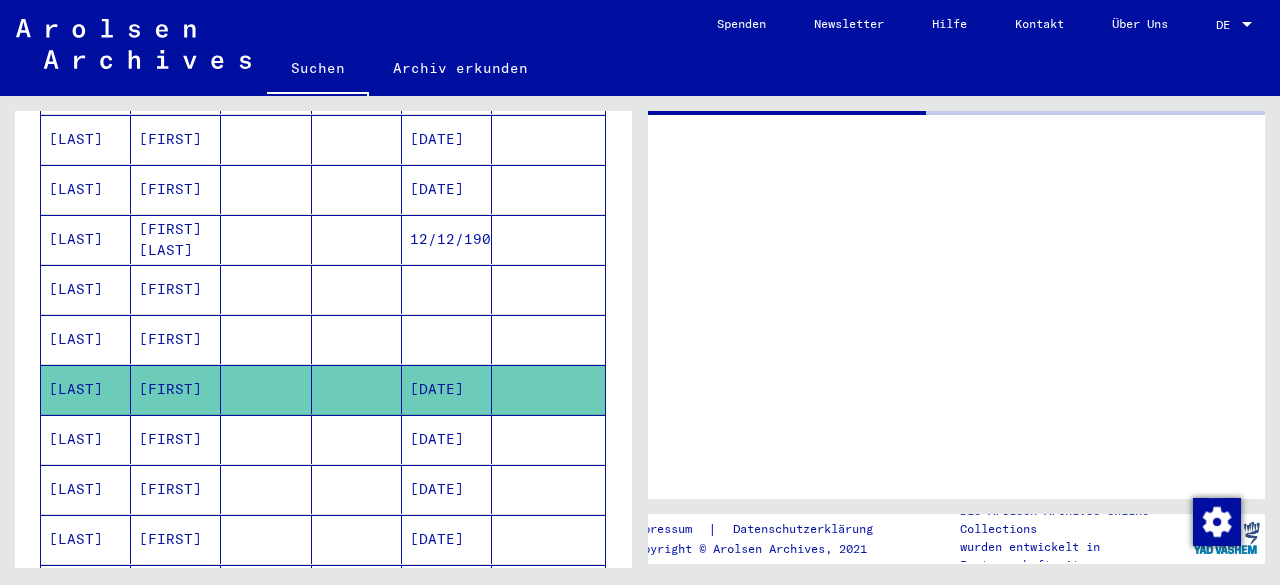 scroll, scrollTop: 0, scrollLeft: 0, axis: both 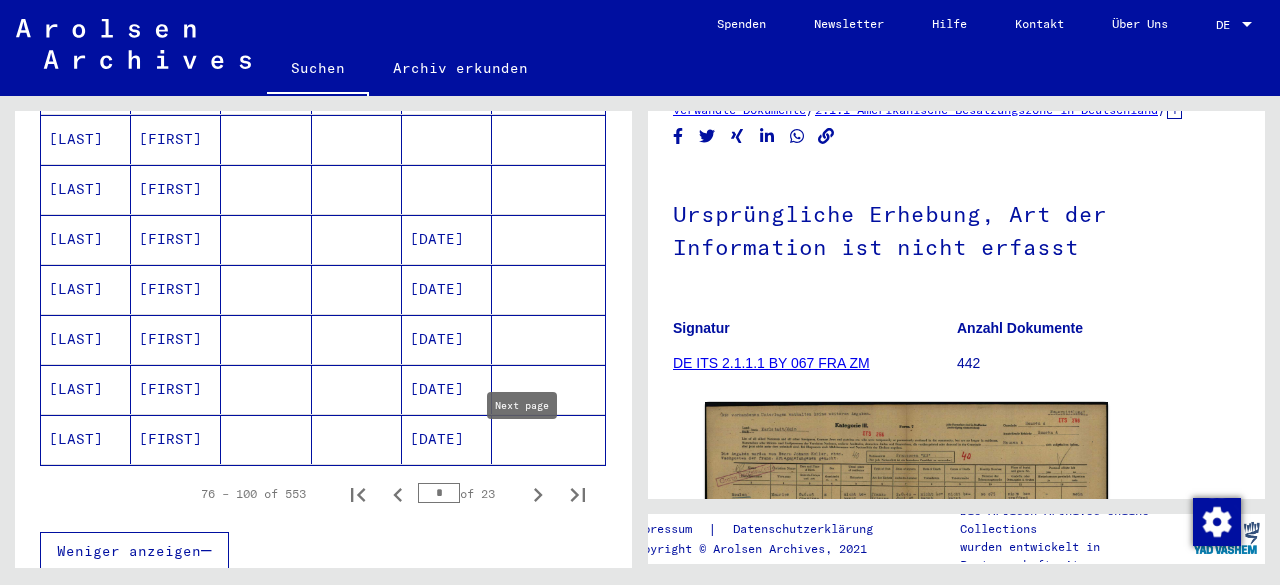 click 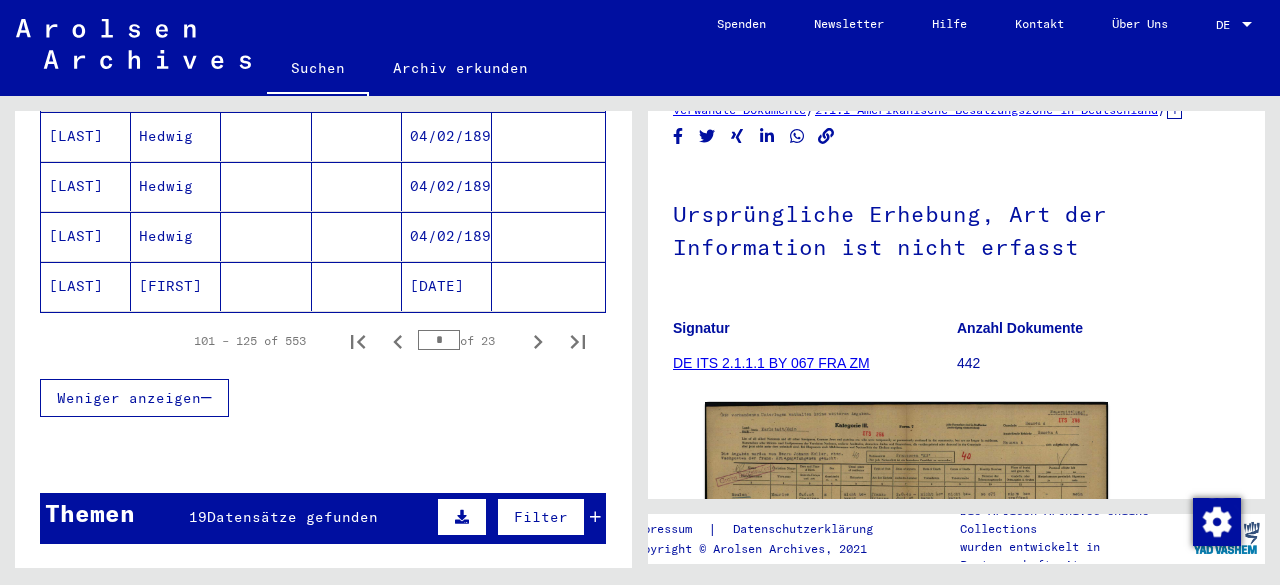scroll, scrollTop: 1411, scrollLeft: 0, axis: vertical 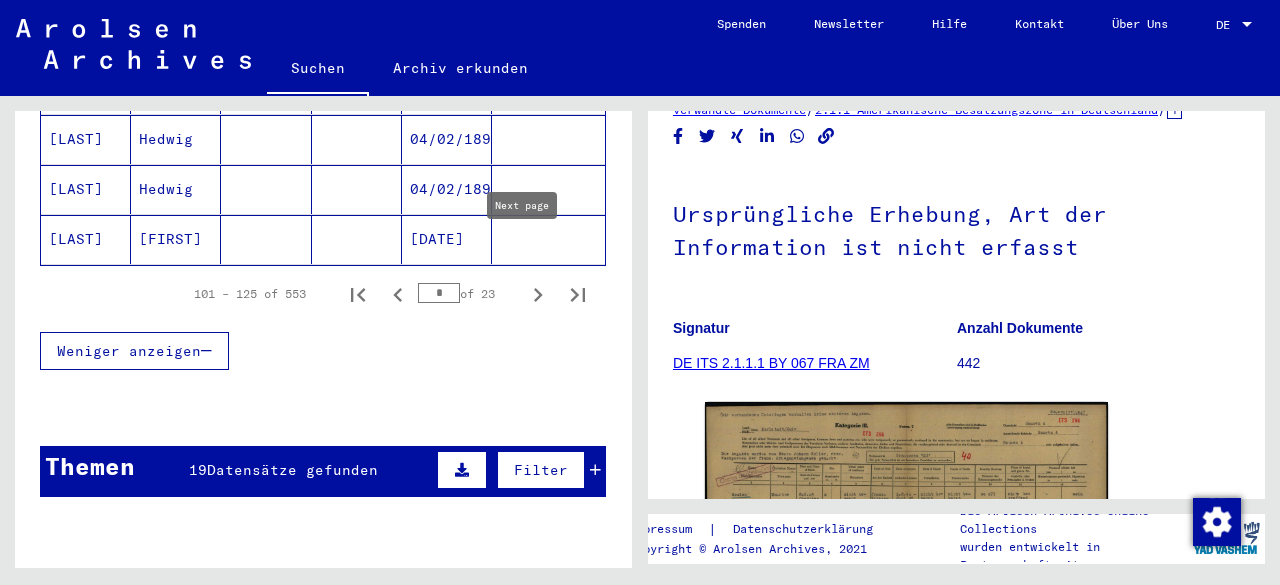 click 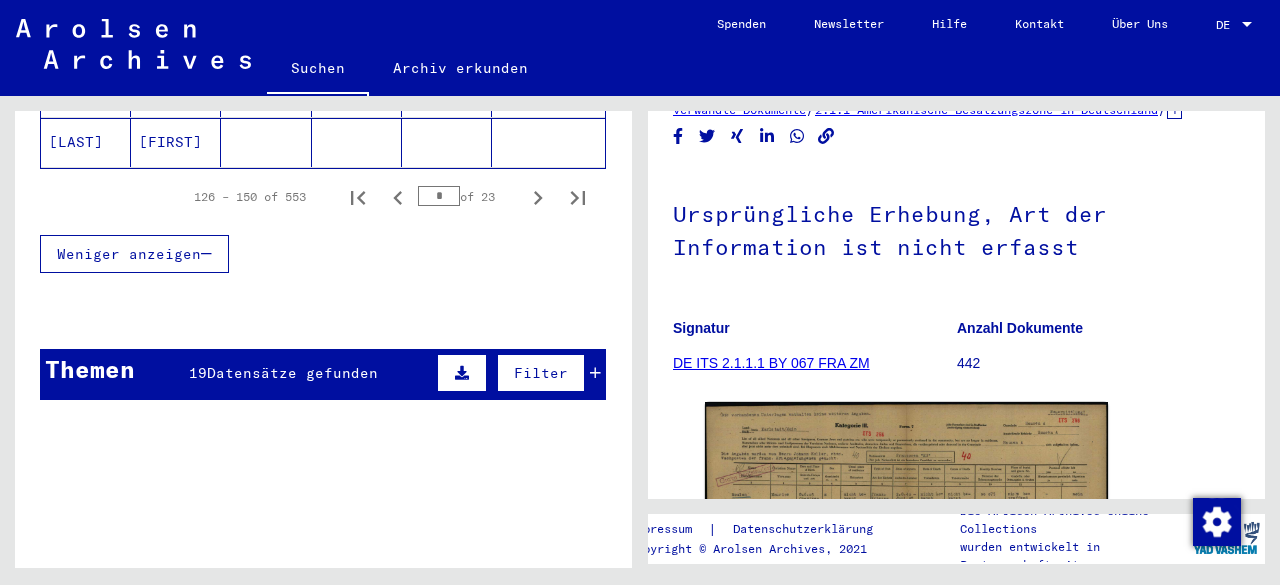 scroll, scrollTop: 1511, scrollLeft: 0, axis: vertical 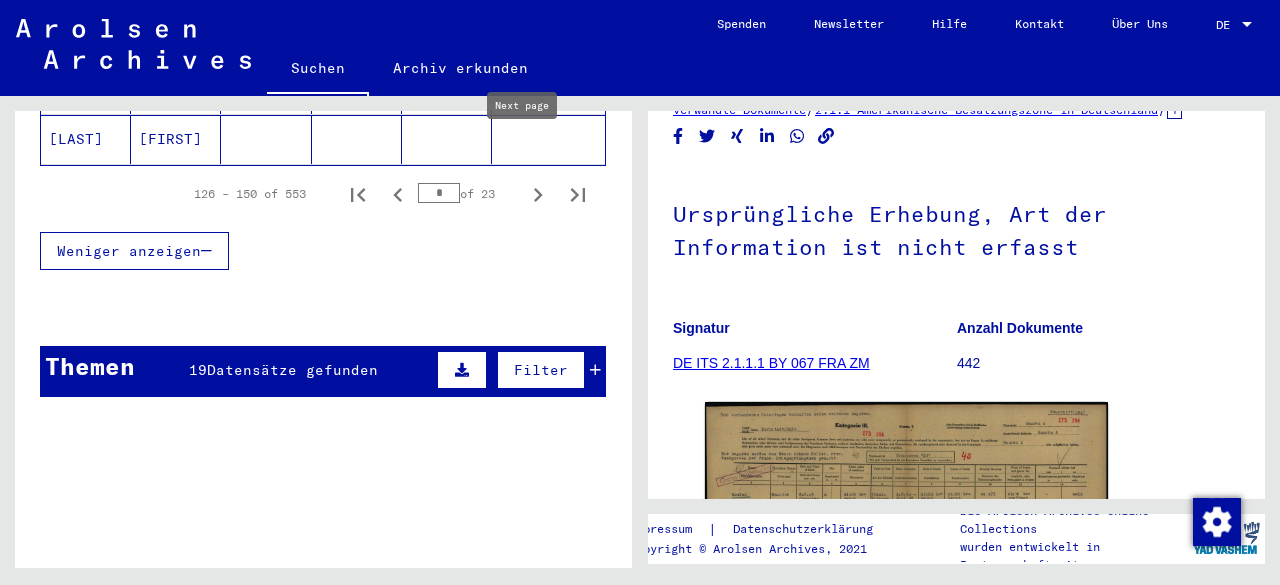 click 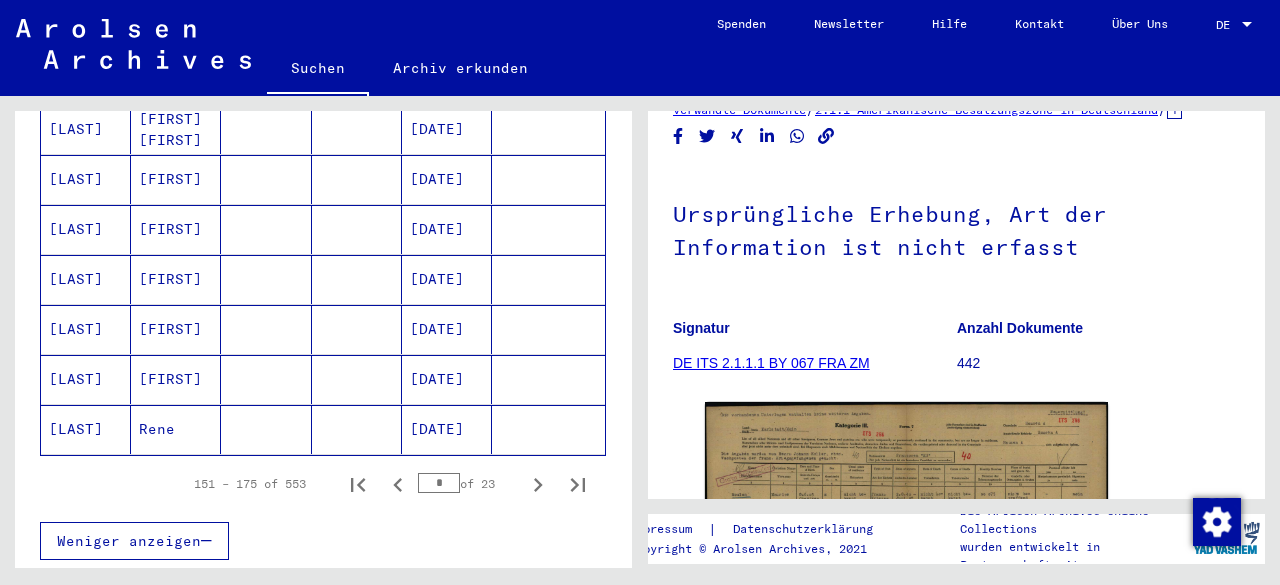 scroll, scrollTop: 1211, scrollLeft: 0, axis: vertical 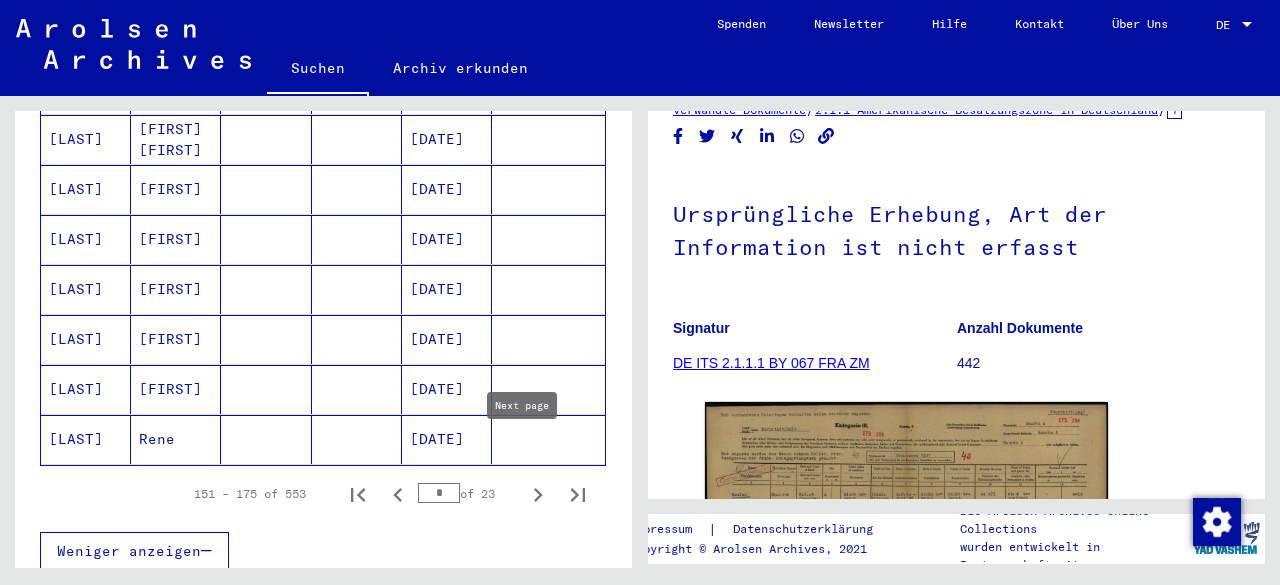 click 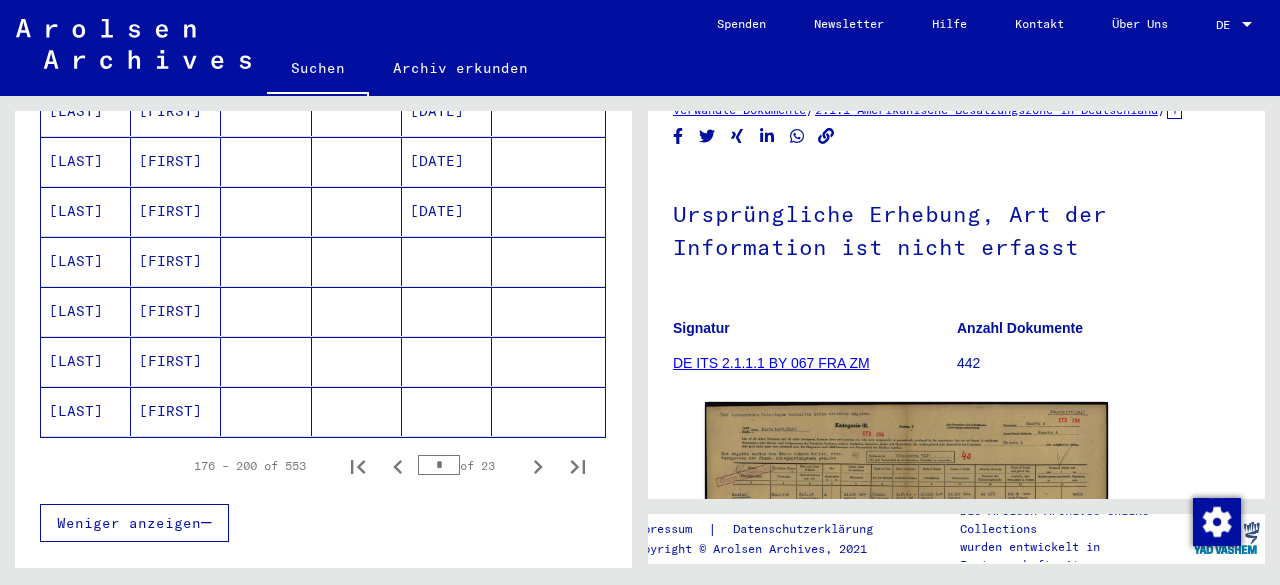 scroll, scrollTop: 1311, scrollLeft: 0, axis: vertical 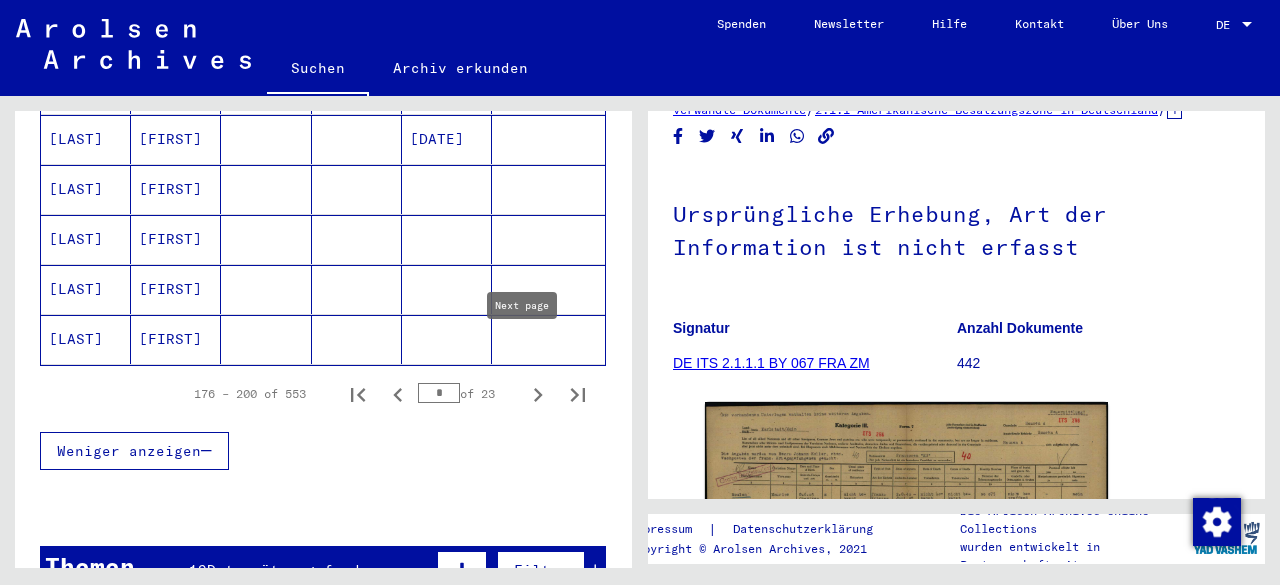 click 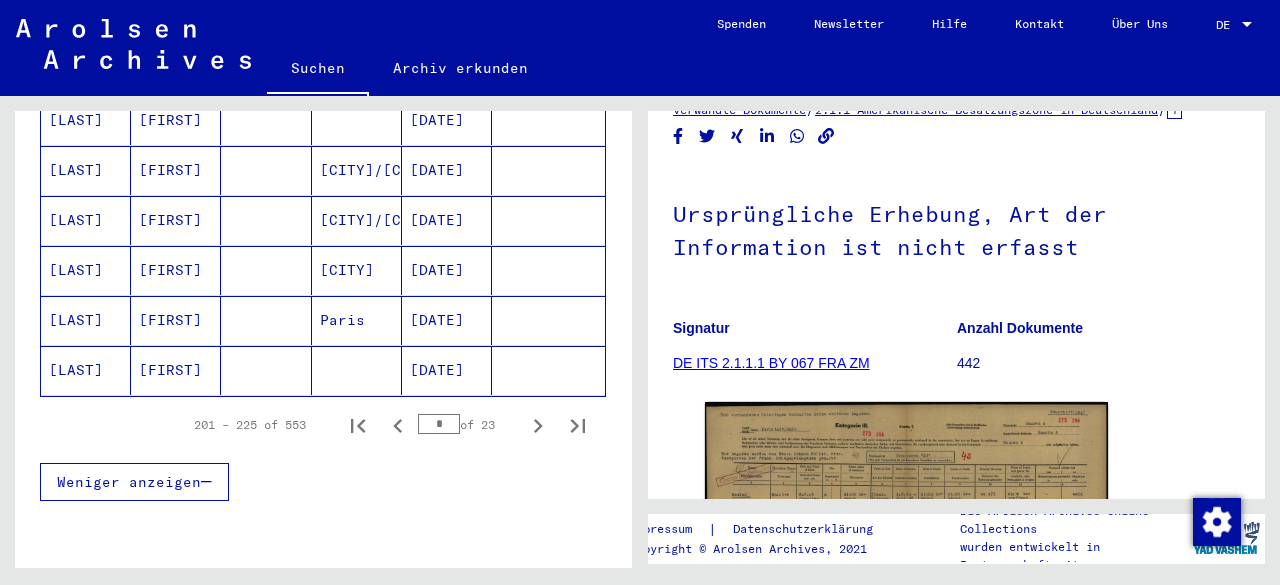 scroll, scrollTop: 1311, scrollLeft: 0, axis: vertical 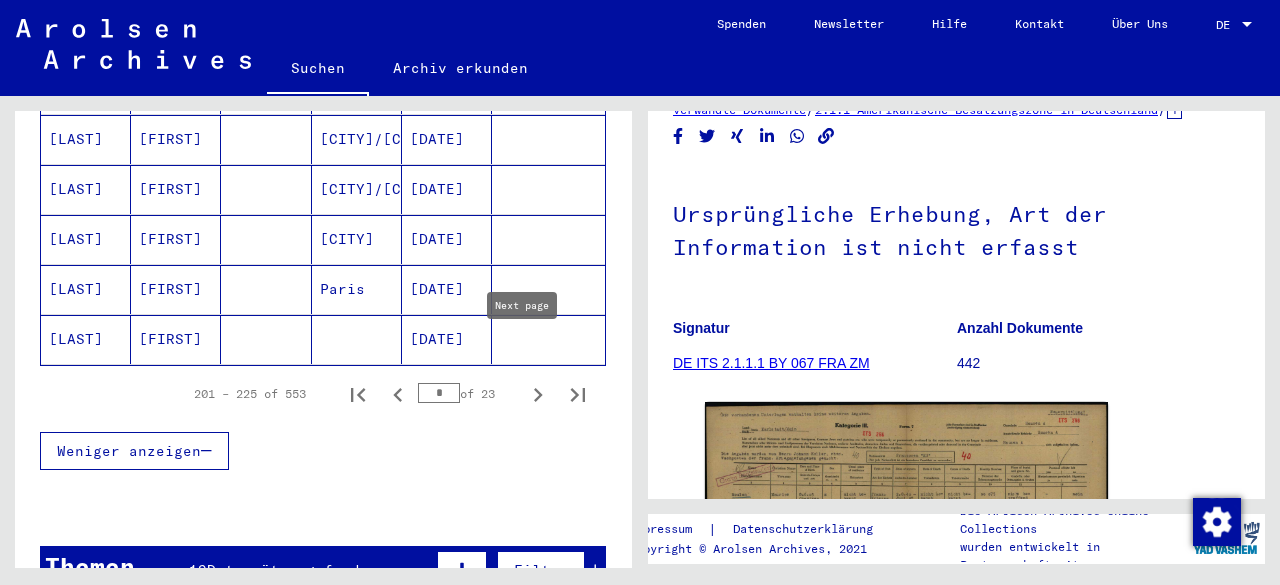 click 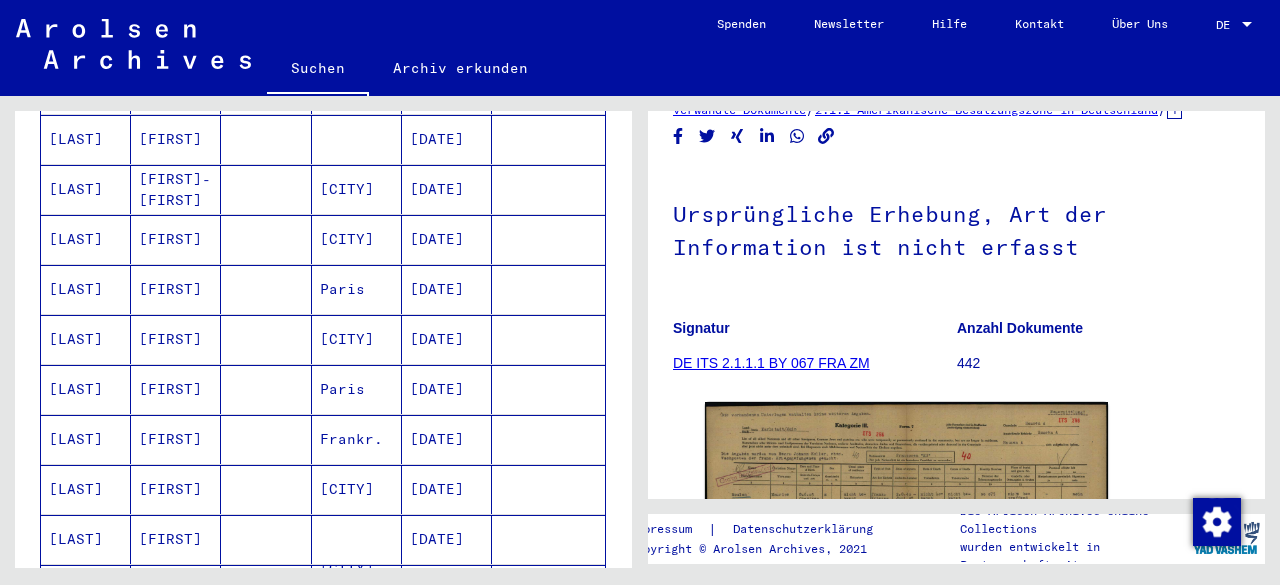 scroll, scrollTop: 411, scrollLeft: 0, axis: vertical 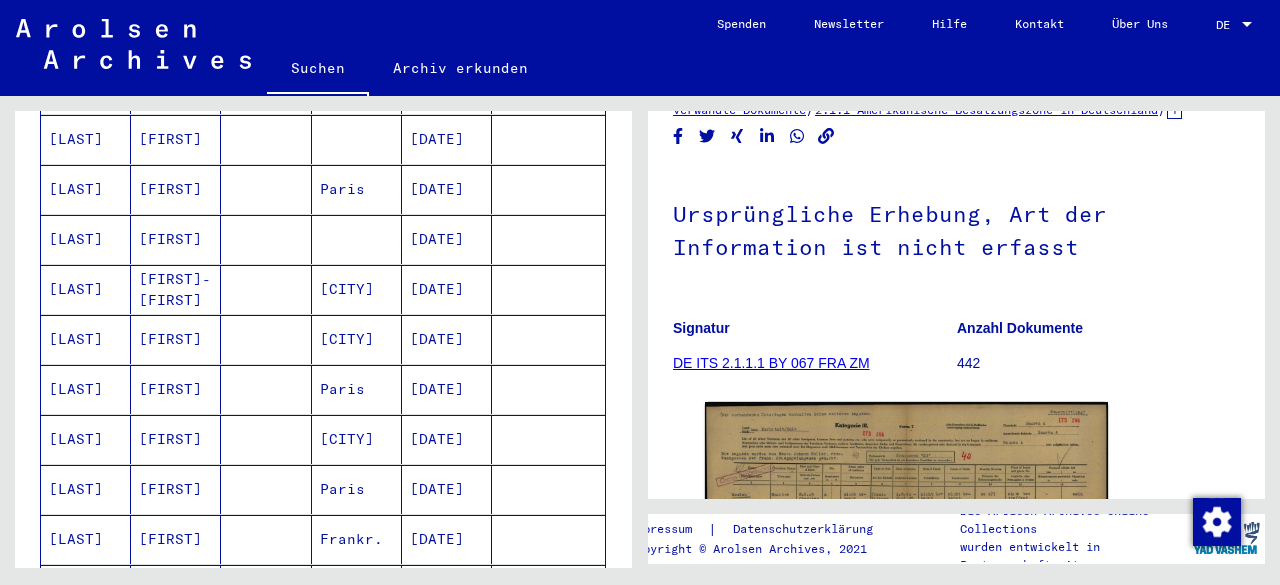click at bounding box center (266, 389) 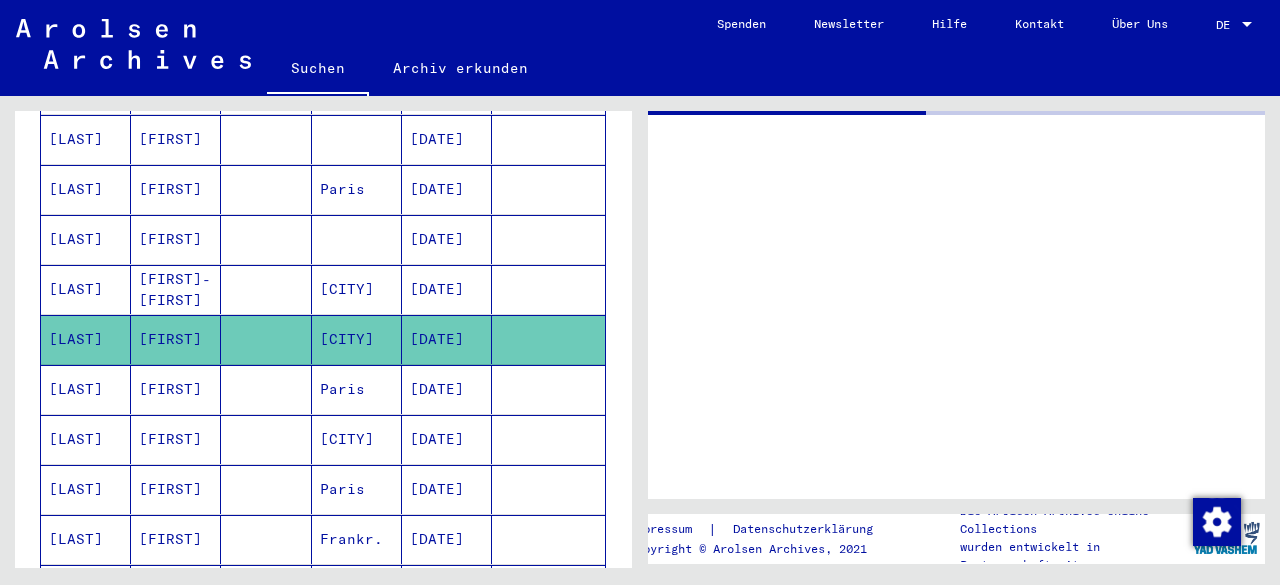 scroll, scrollTop: 0, scrollLeft: 0, axis: both 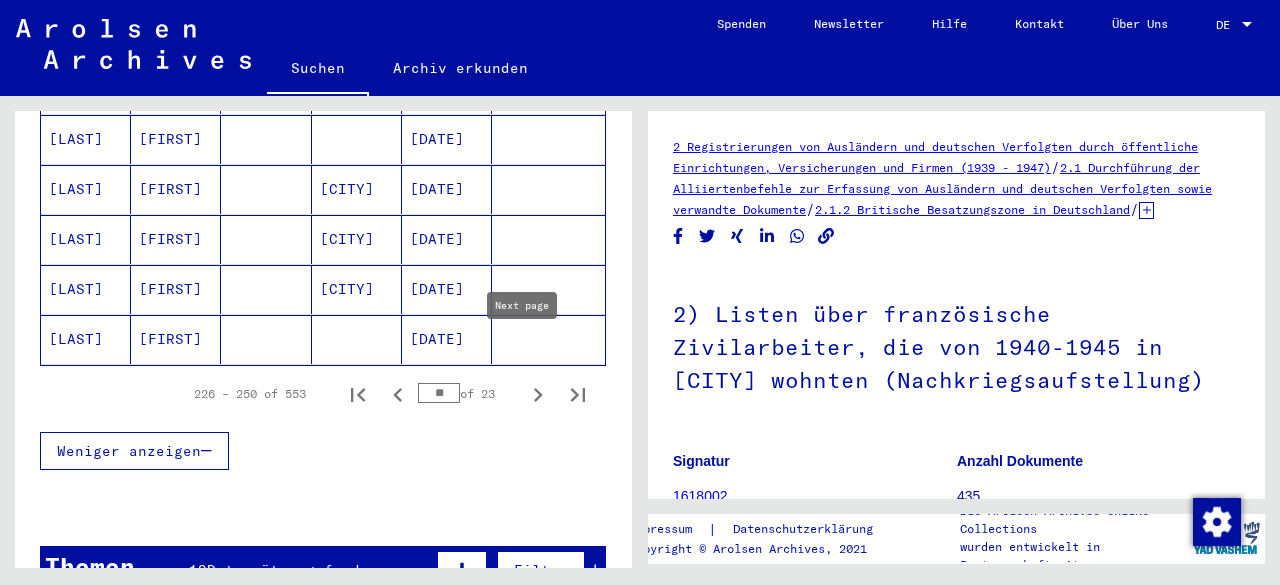 click 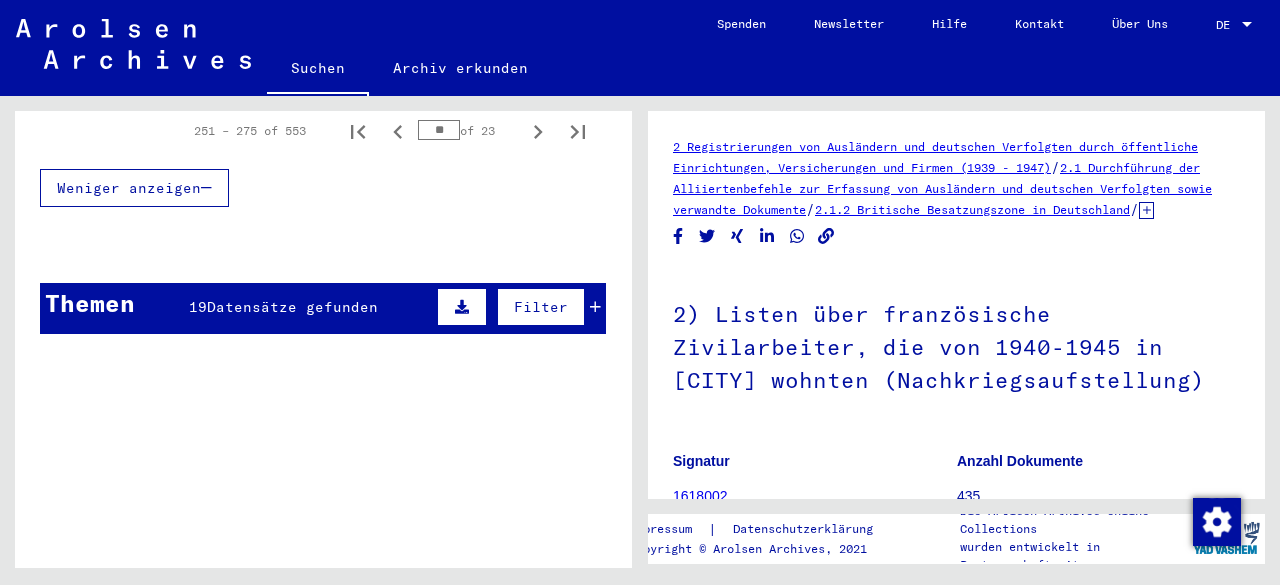 scroll, scrollTop: 1600, scrollLeft: 0, axis: vertical 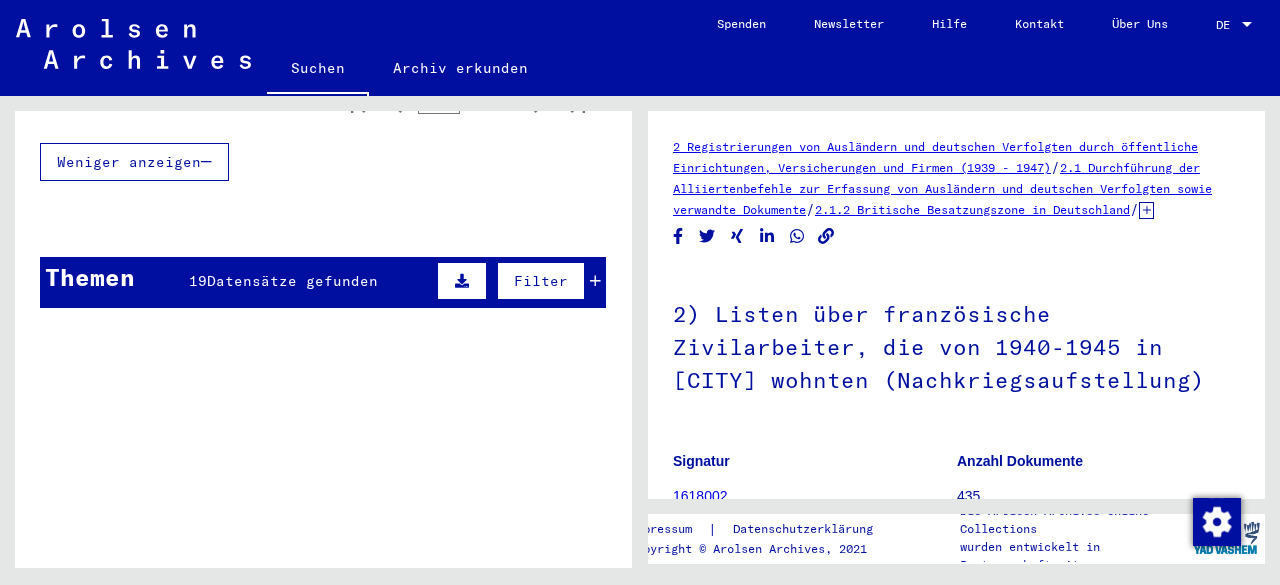 click on "Filter" at bounding box center (541, 281) 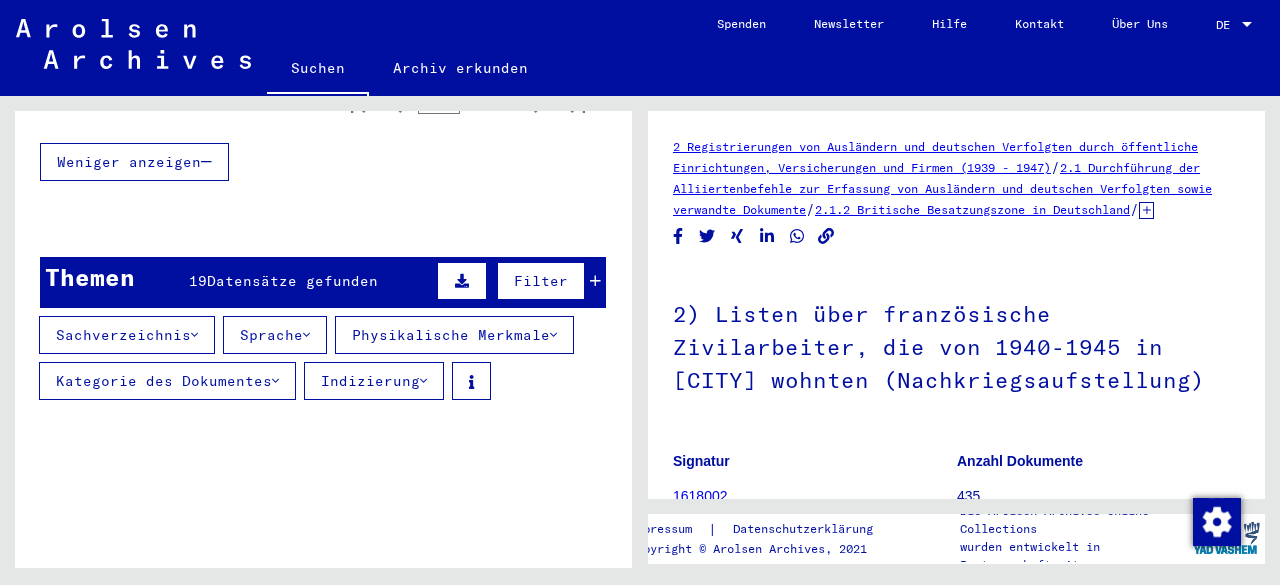 click at bounding box center (275, 381) 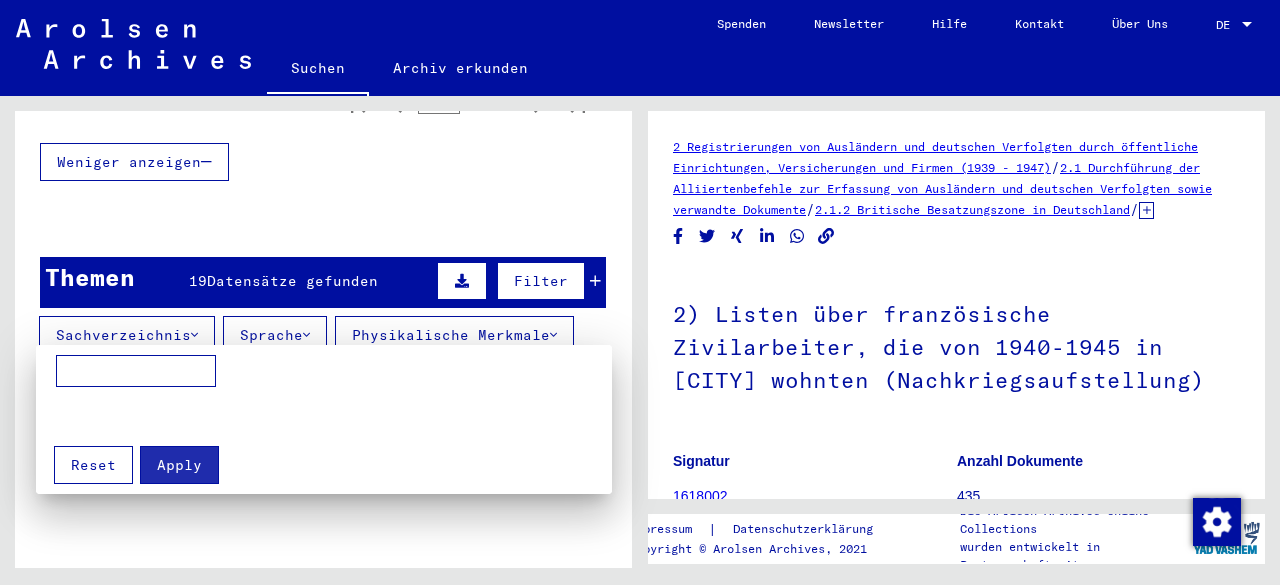 click at bounding box center (640, 292) 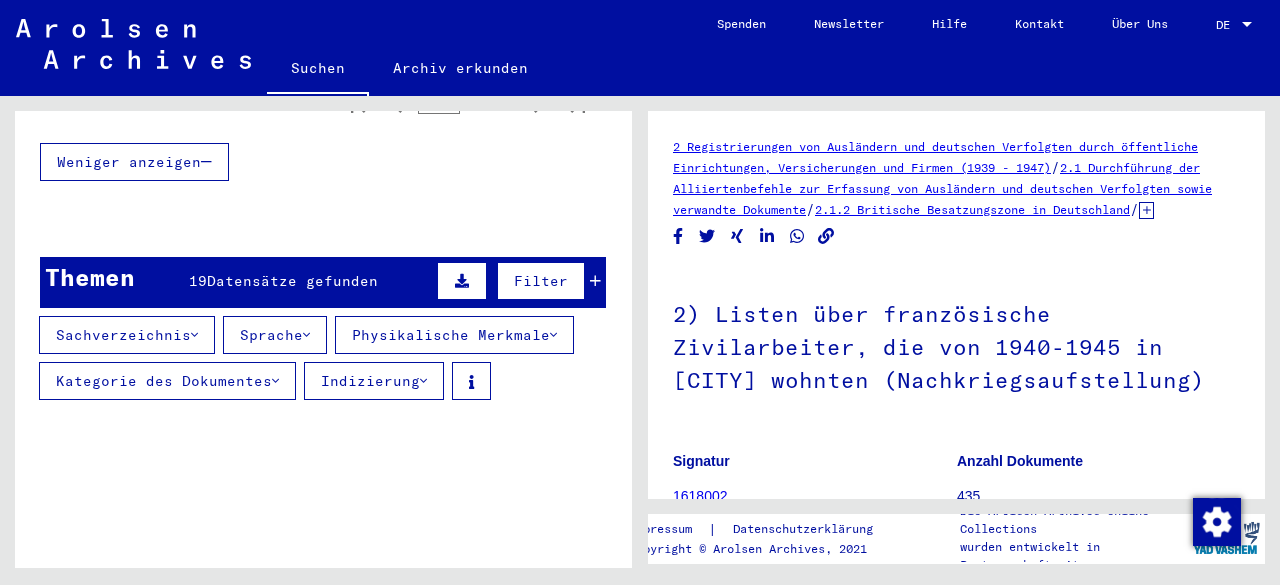 click on "Indizierung" at bounding box center (374, 381) 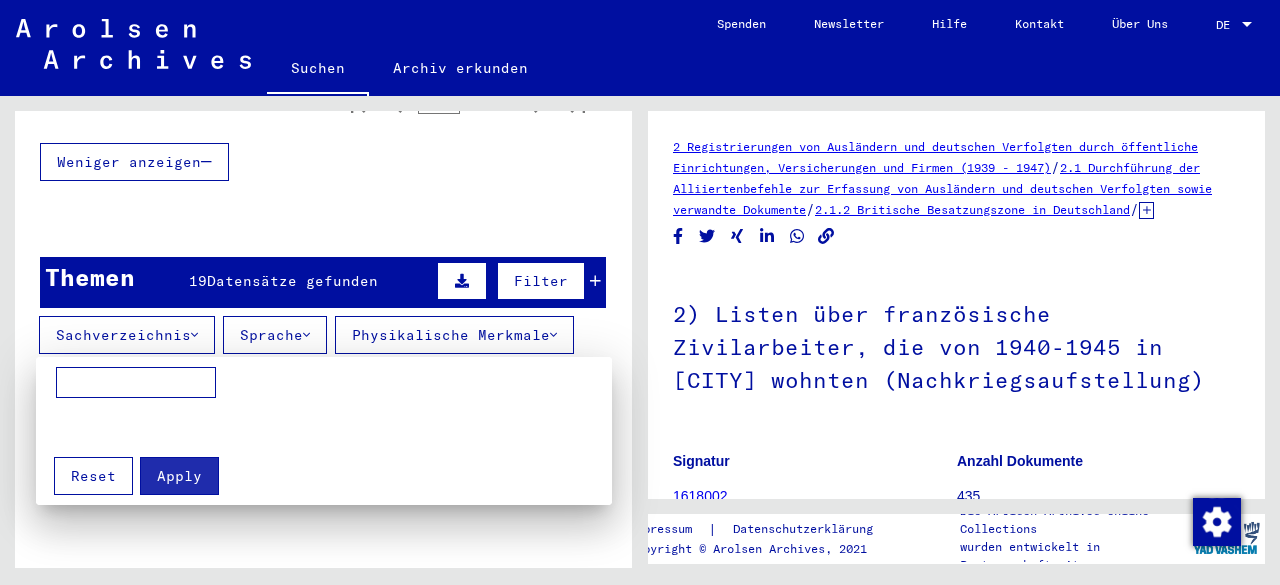 click on "Apply Reset" at bounding box center [334, 431] 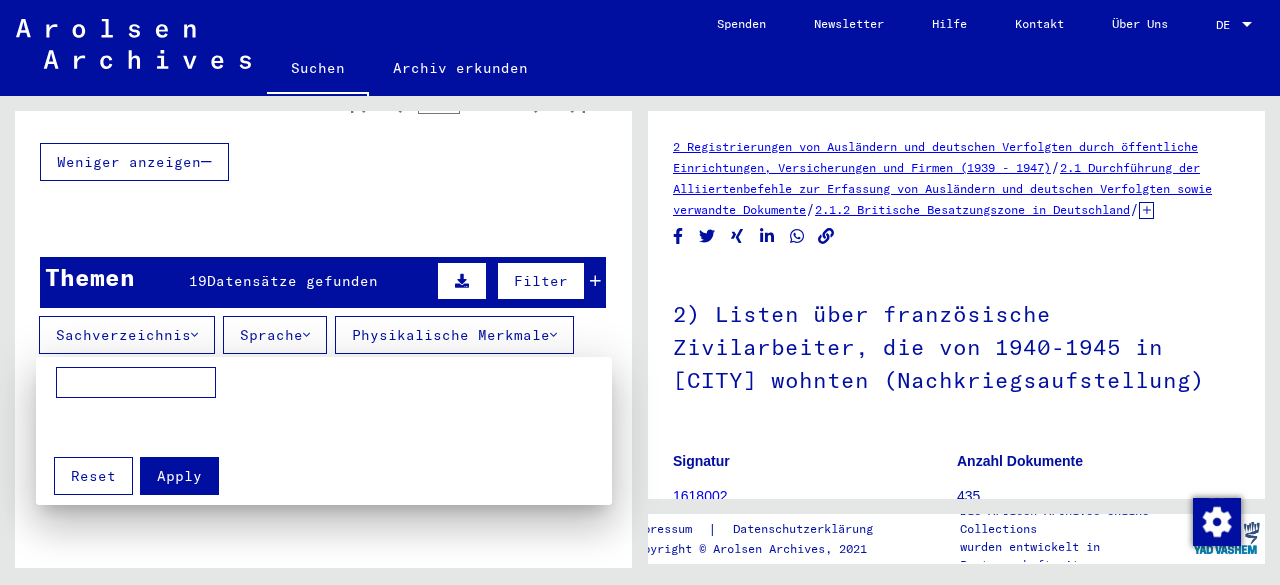 click at bounding box center [136, 383] 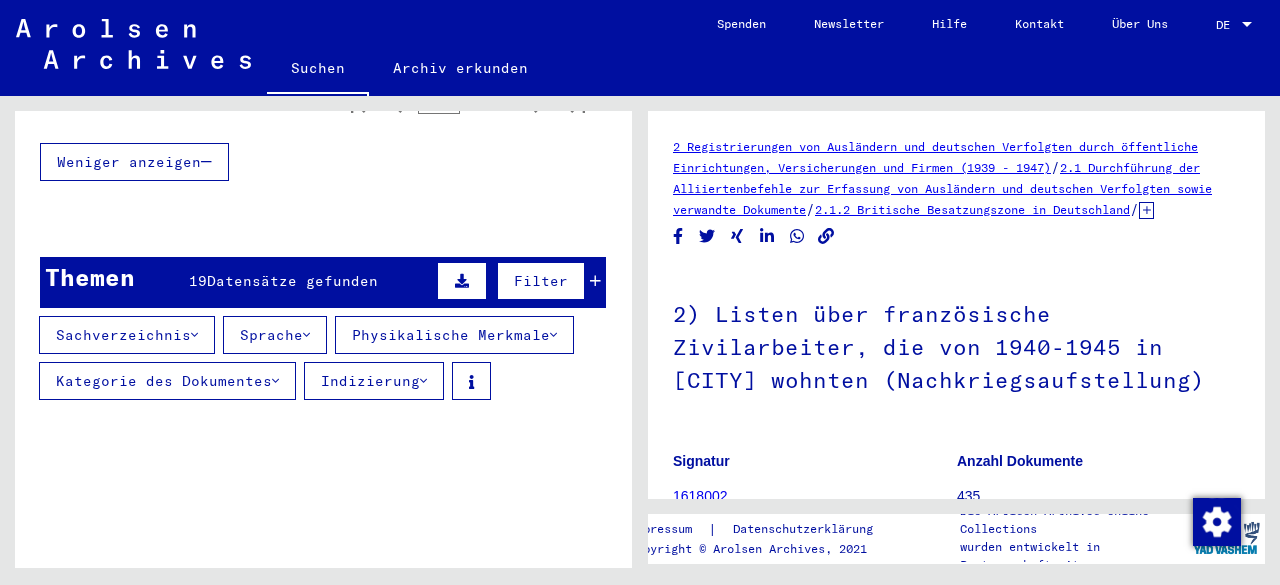 click on "Physikalische Merkmale" at bounding box center (454, 335) 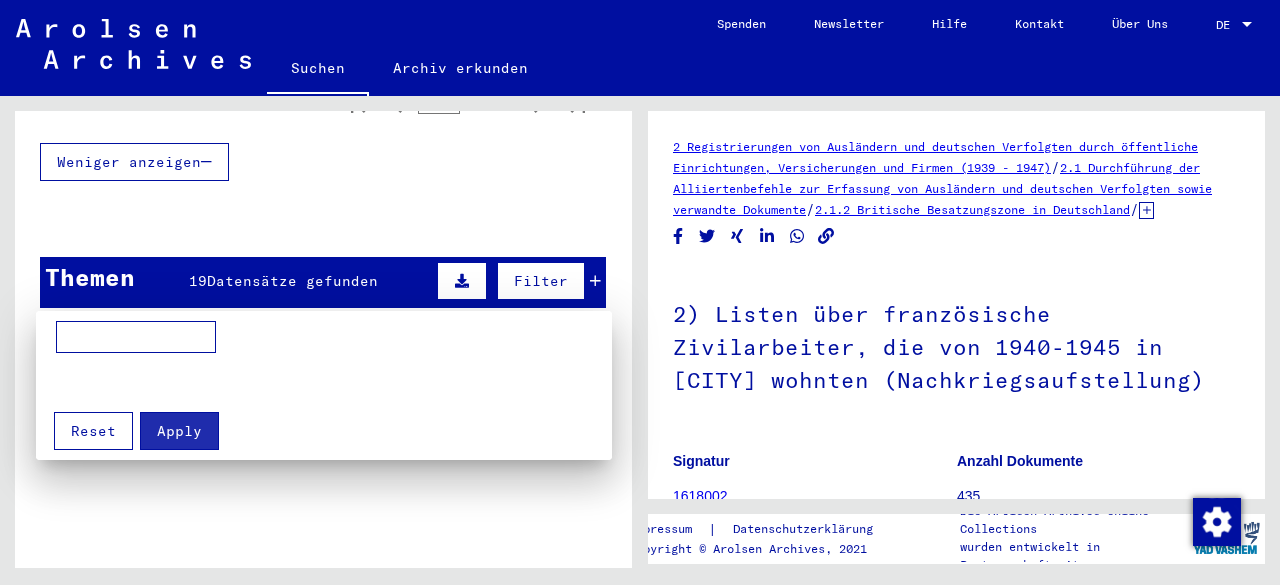click at bounding box center [640, 292] 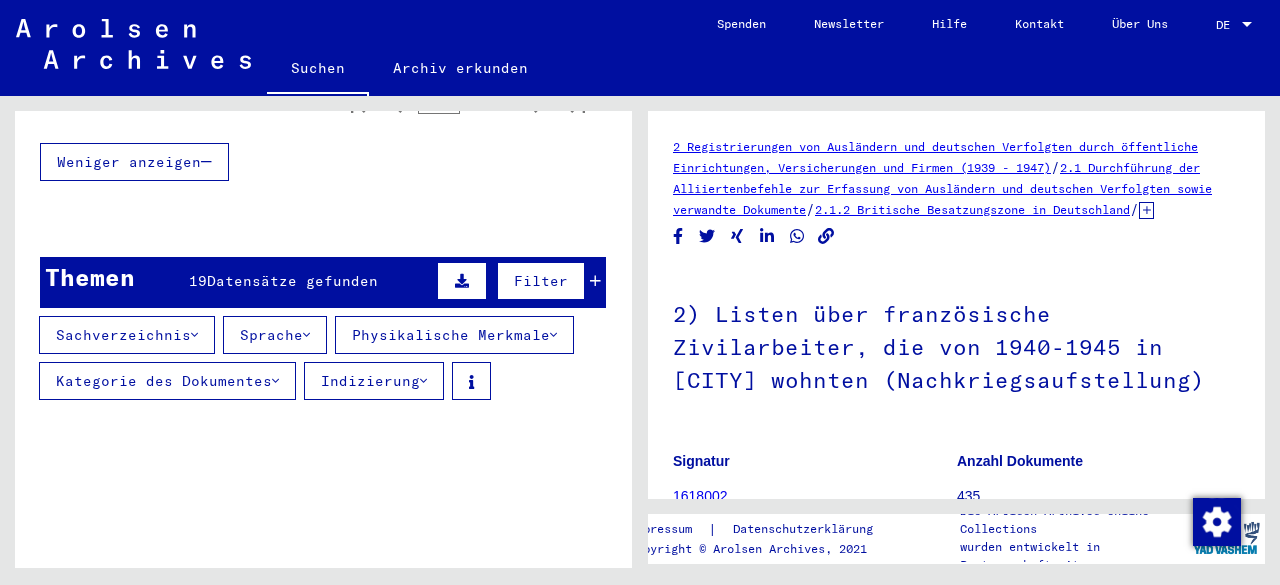 click on "Sprache" at bounding box center (275, 335) 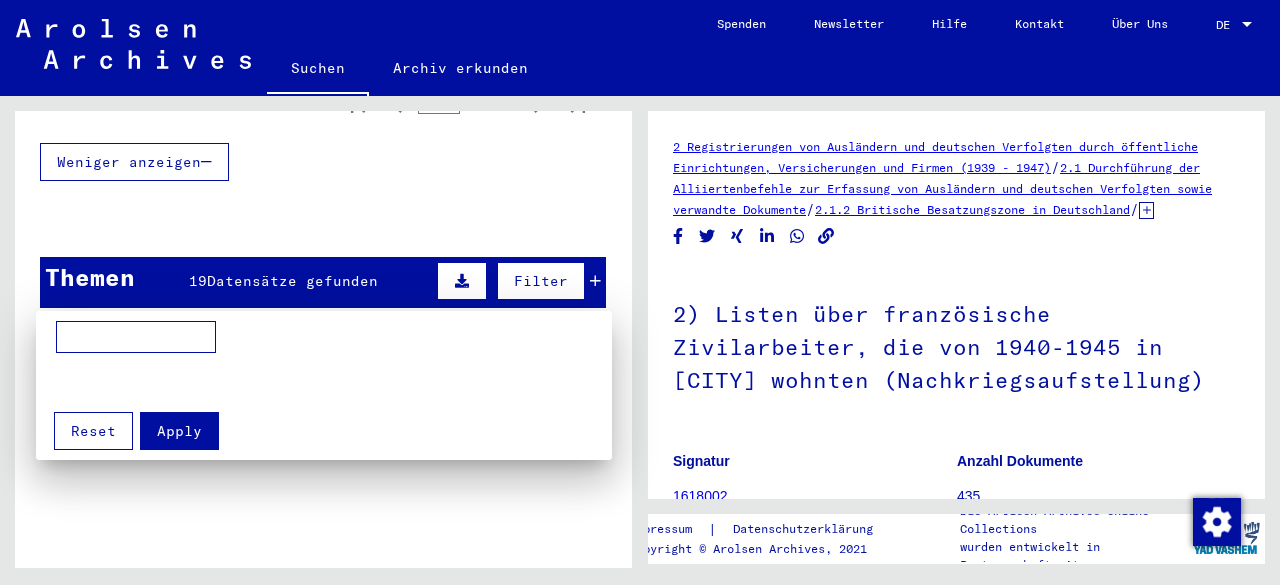 click at bounding box center [640, 292] 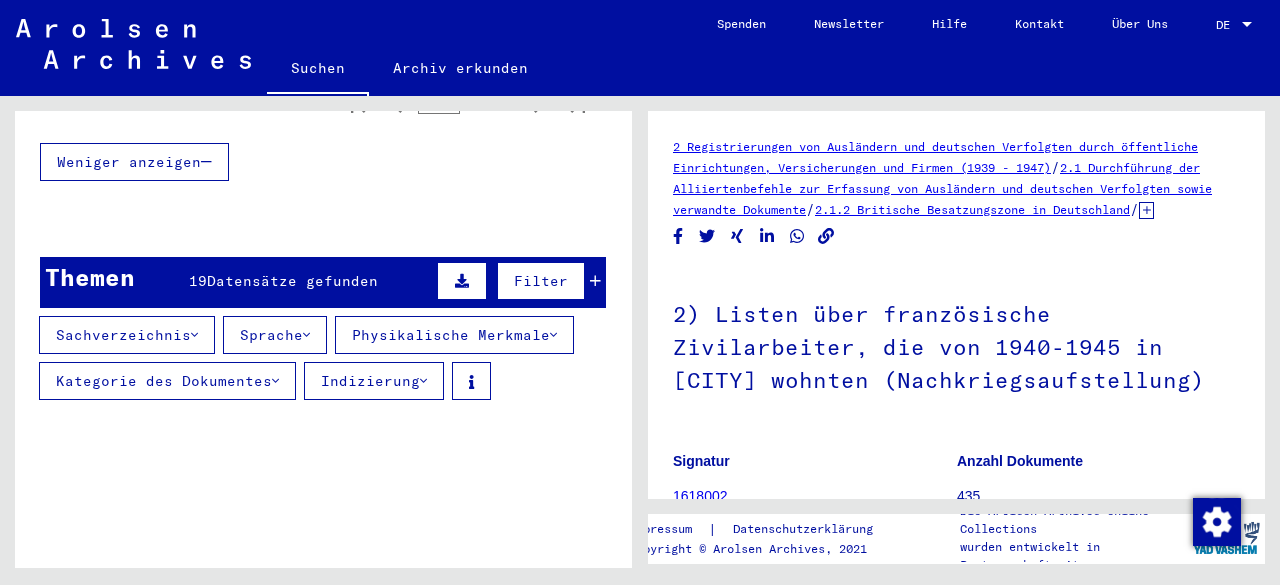 click on "Sachverzeichnis" at bounding box center [127, 335] 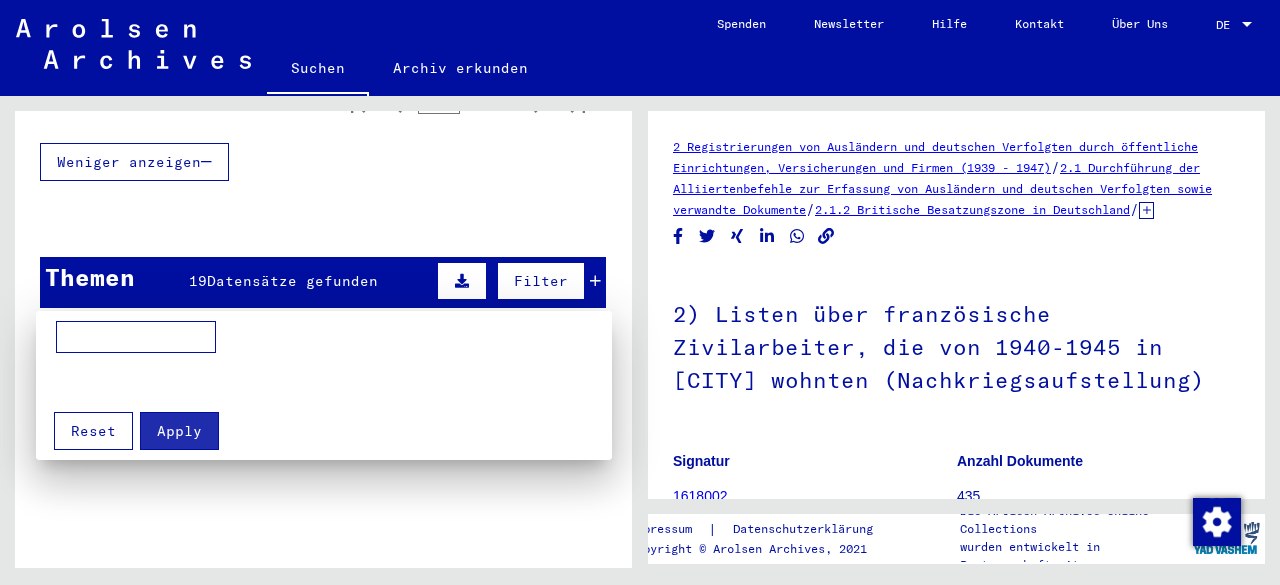 click at bounding box center (640, 292) 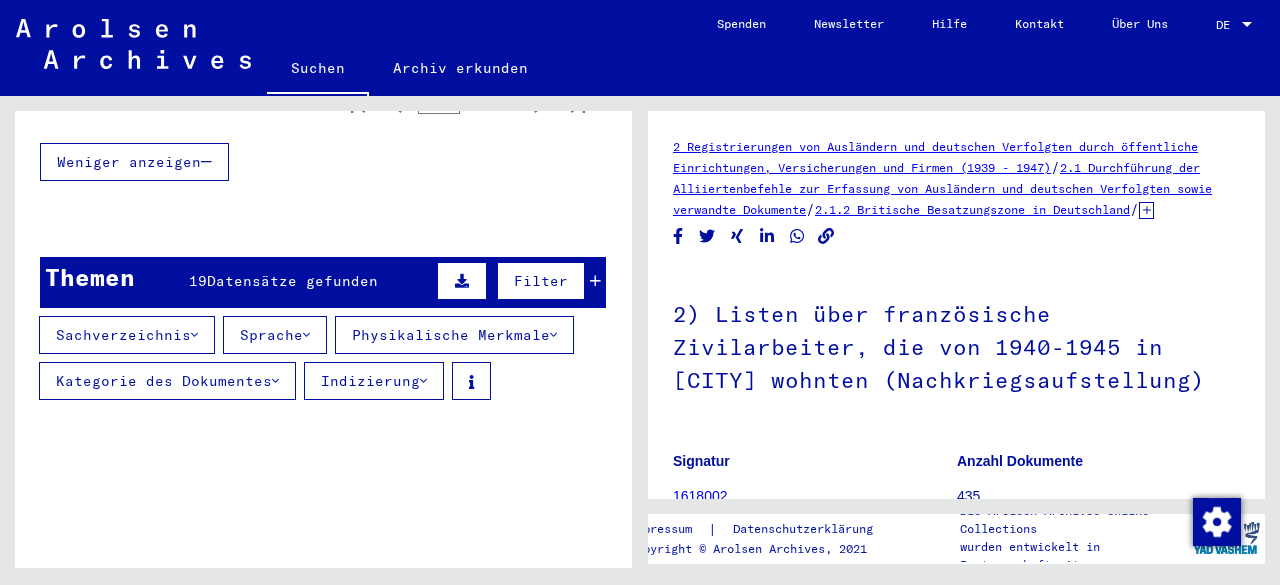 click at bounding box center (462, 281) 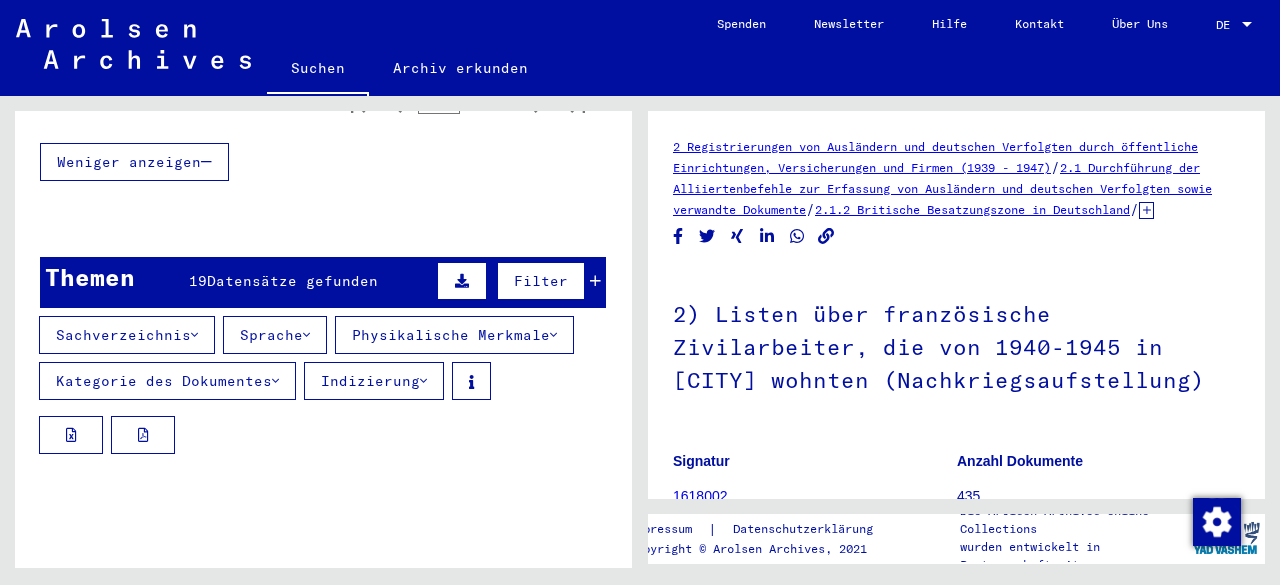 click at bounding box center [462, 281] 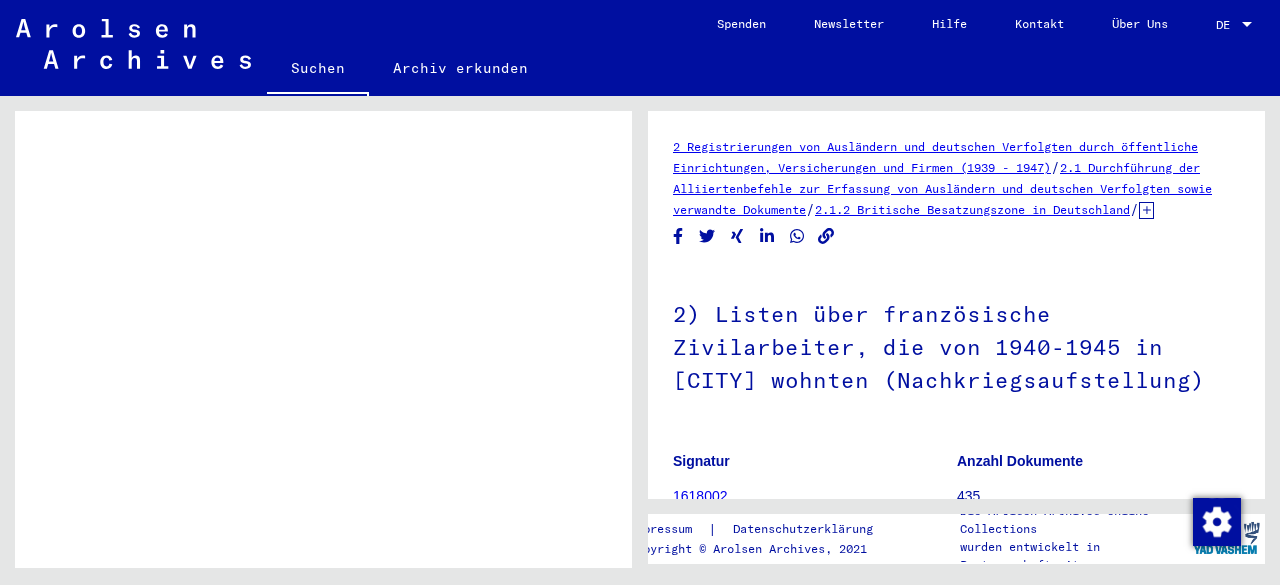 scroll, scrollTop: 1500, scrollLeft: 0, axis: vertical 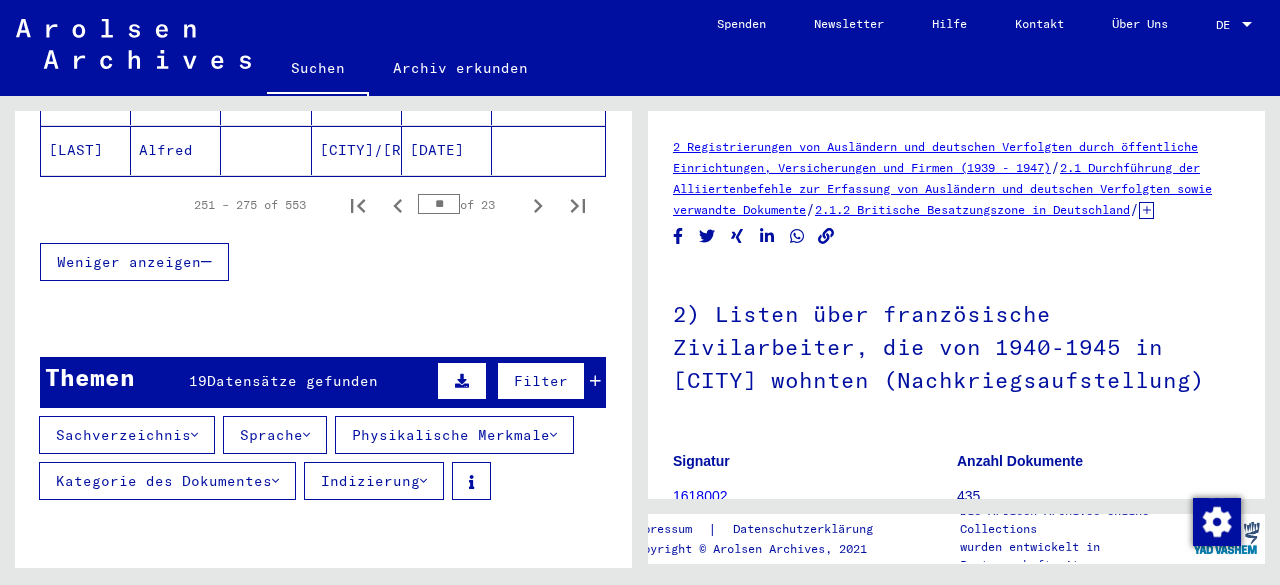 click at bounding box center (595, 381) 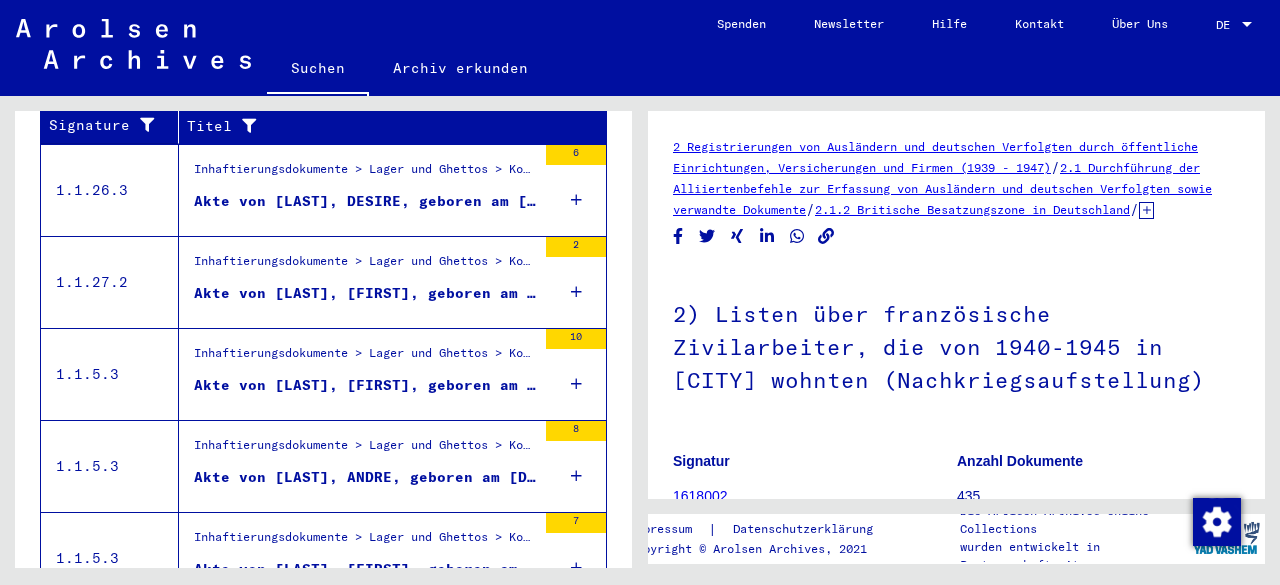 scroll, scrollTop: 1948, scrollLeft: 0, axis: vertical 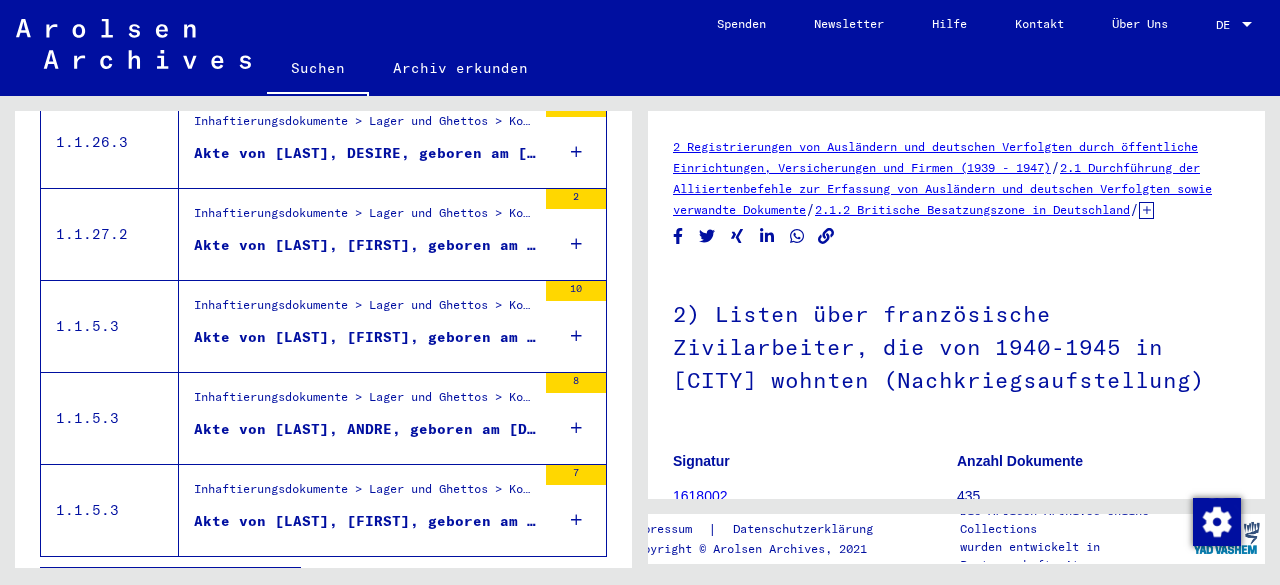 click on "Alle Ergebnisse anzeigen" at bounding box center (165, 586) 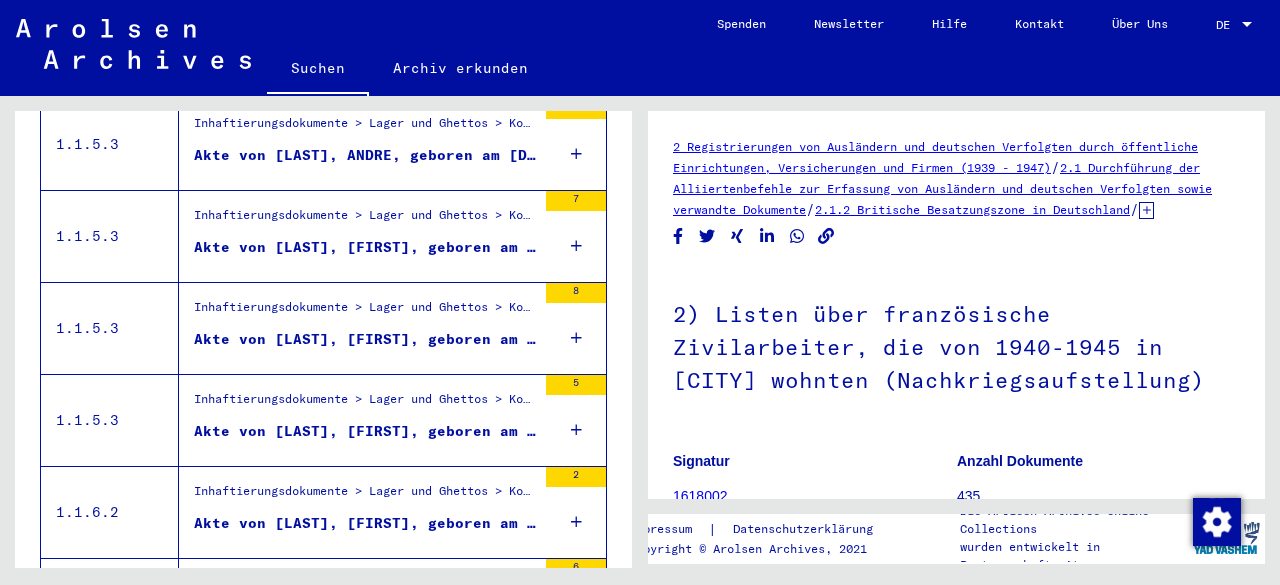 scroll, scrollTop: 844, scrollLeft: 0, axis: vertical 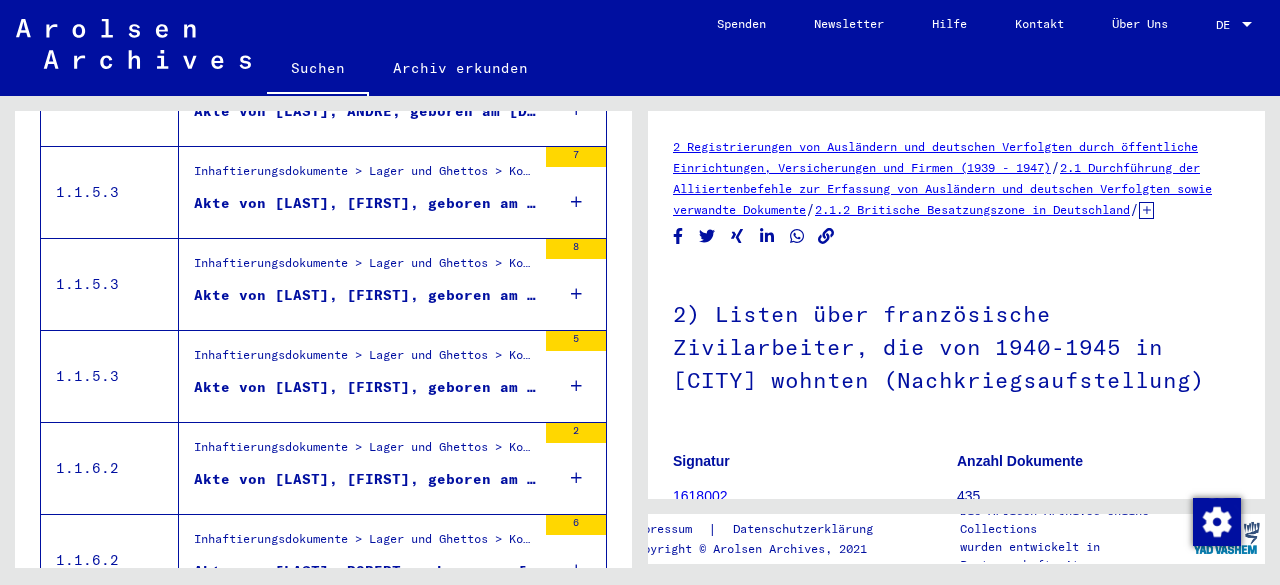 click on "Akte von [LAST], [FIRST], geboren am [DATE]" at bounding box center [365, 295] 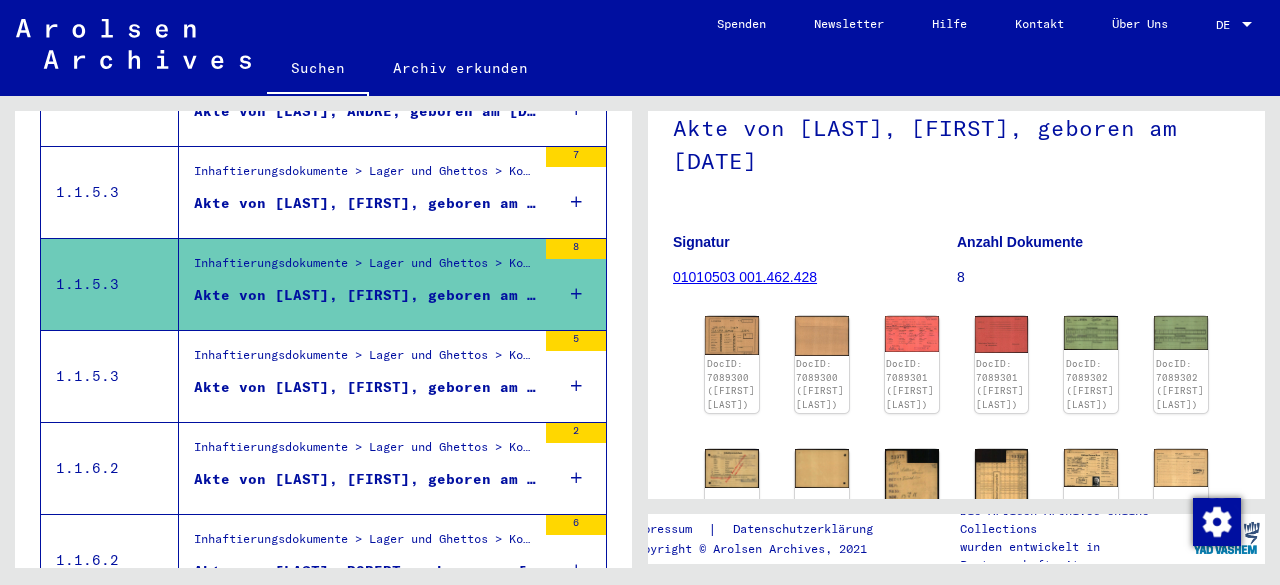 scroll, scrollTop: 200, scrollLeft: 0, axis: vertical 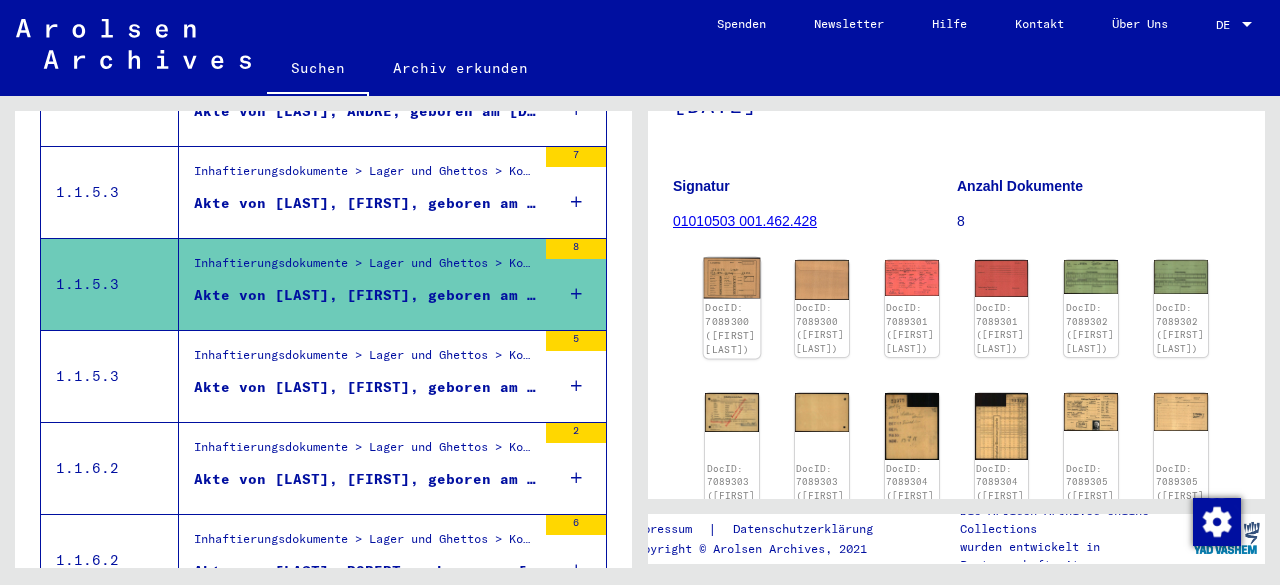 click on "DocID: 7089300 ([FIRST] [LAST])" 